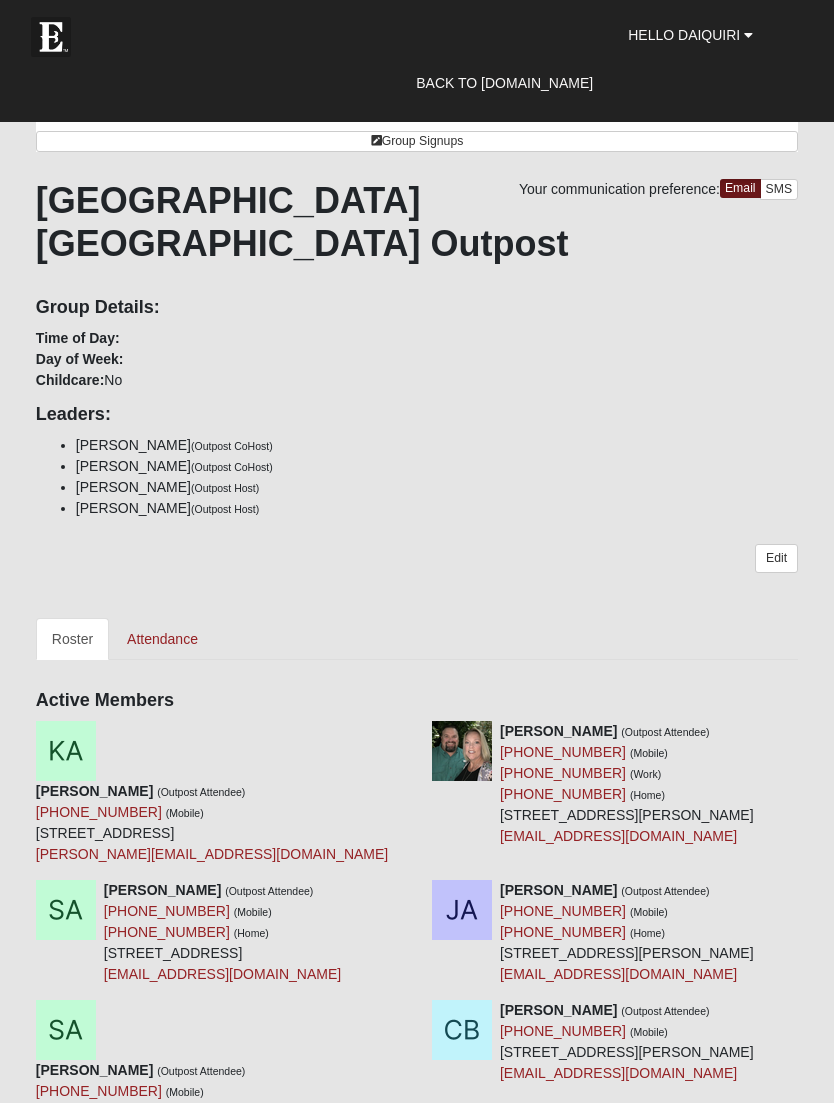 scroll, scrollTop: 0, scrollLeft: 0, axis: both 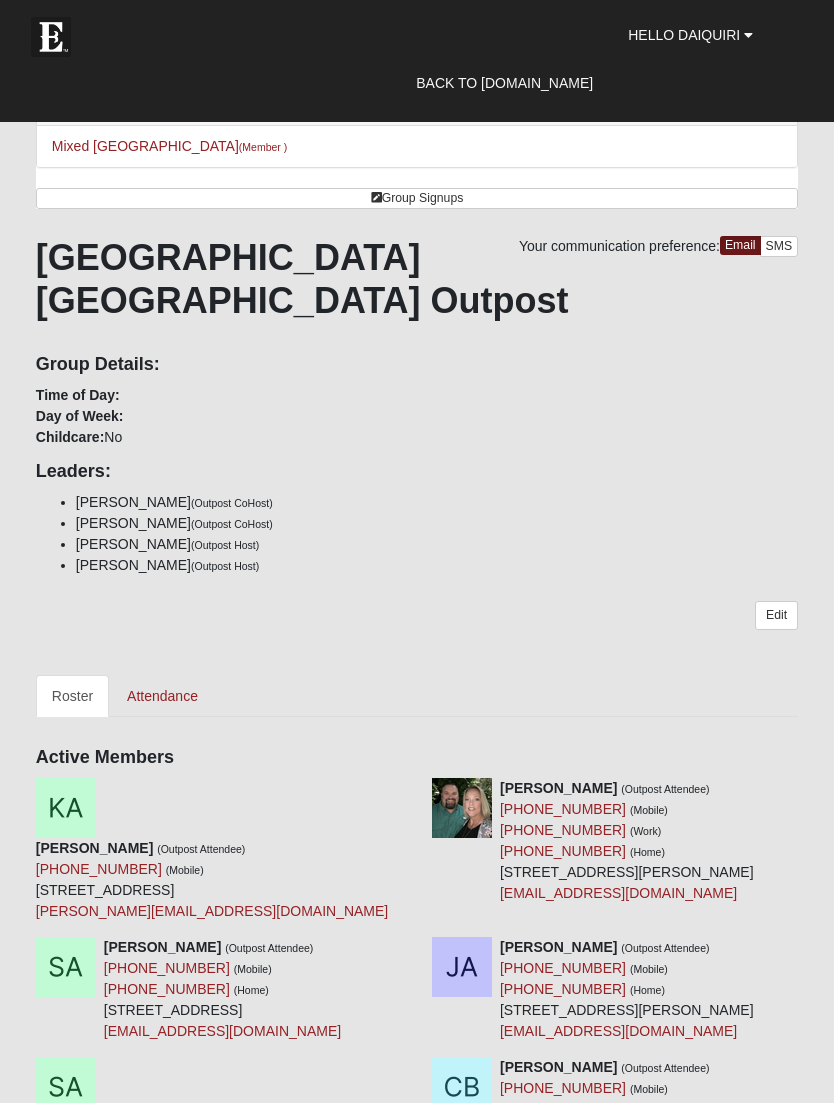 click on "Attendance" at bounding box center (162, 696) 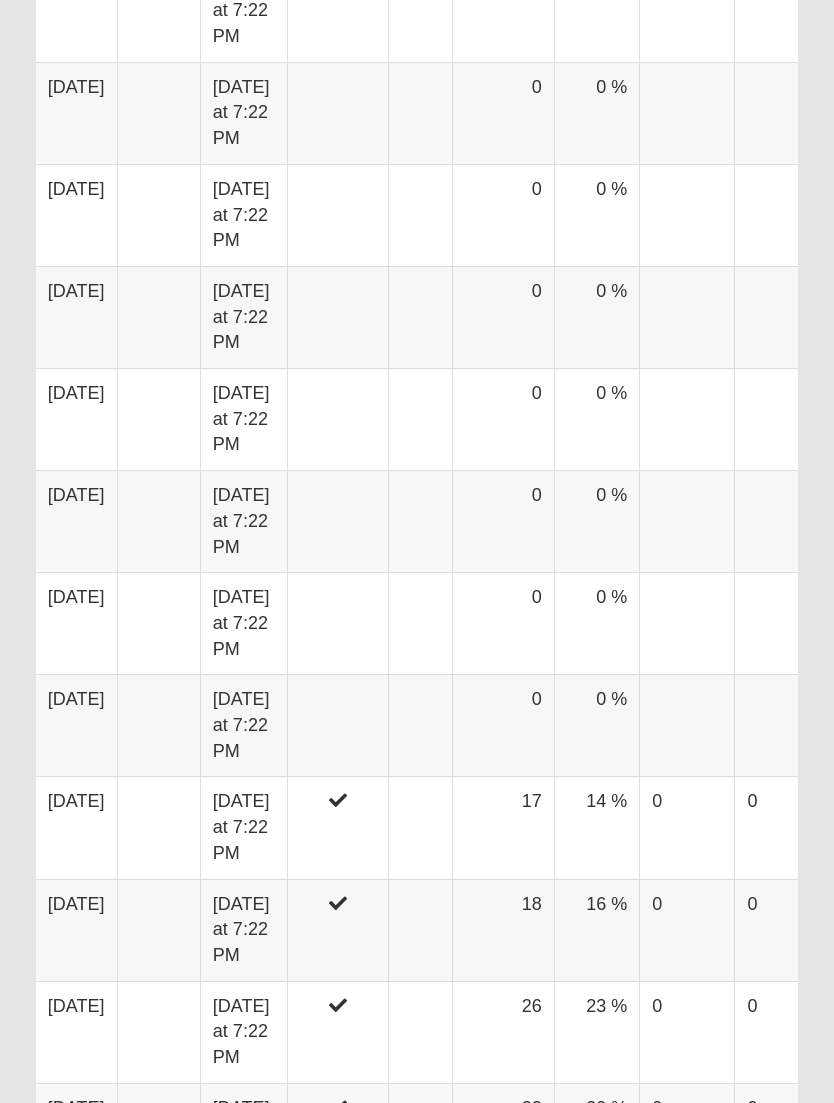 scroll, scrollTop: 4406, scrollLeft: 0, axis: vertical 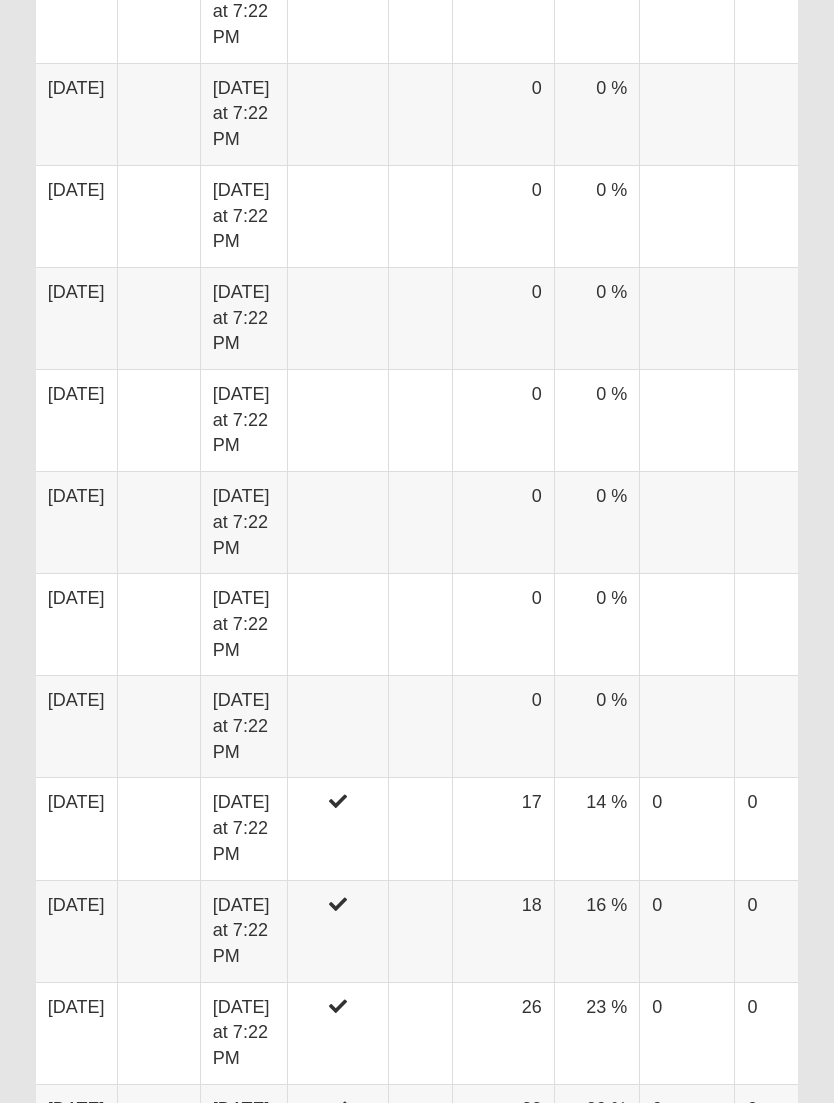 click on "[DATE]" at bounding box center [76, 727] 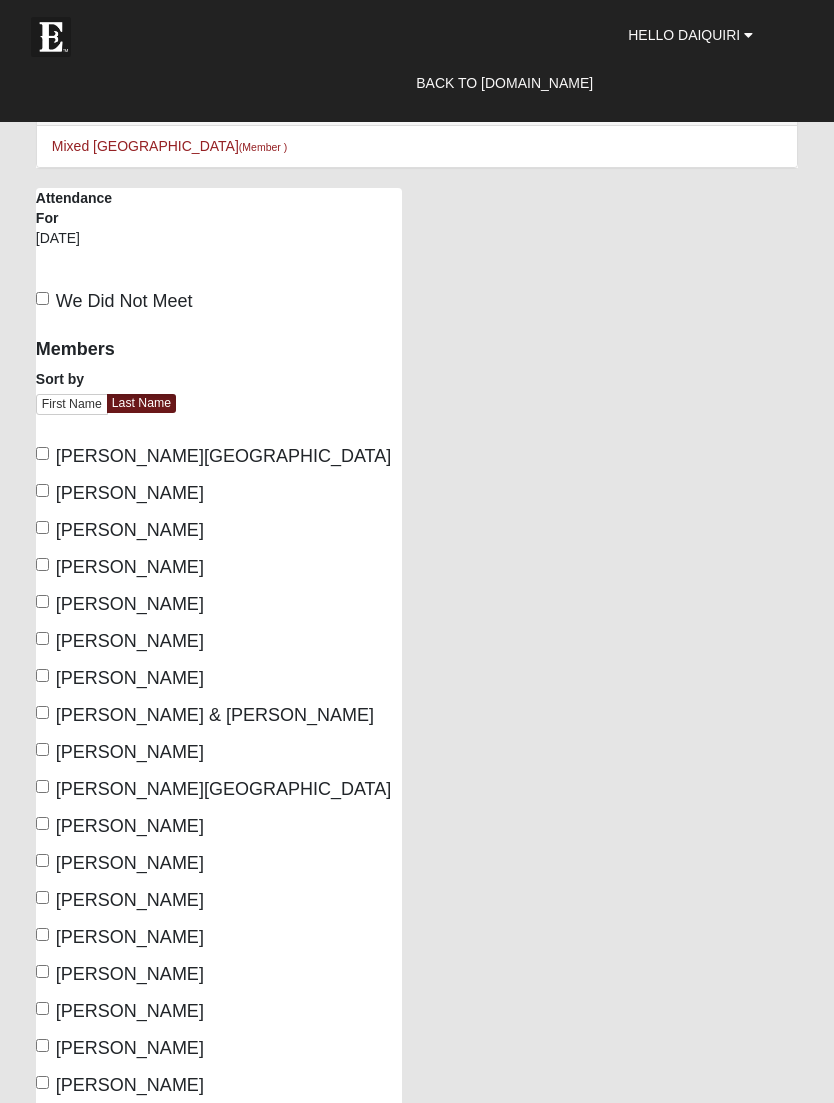 scroll, scrollTop: 0, scrollLeft: 0, axis: both 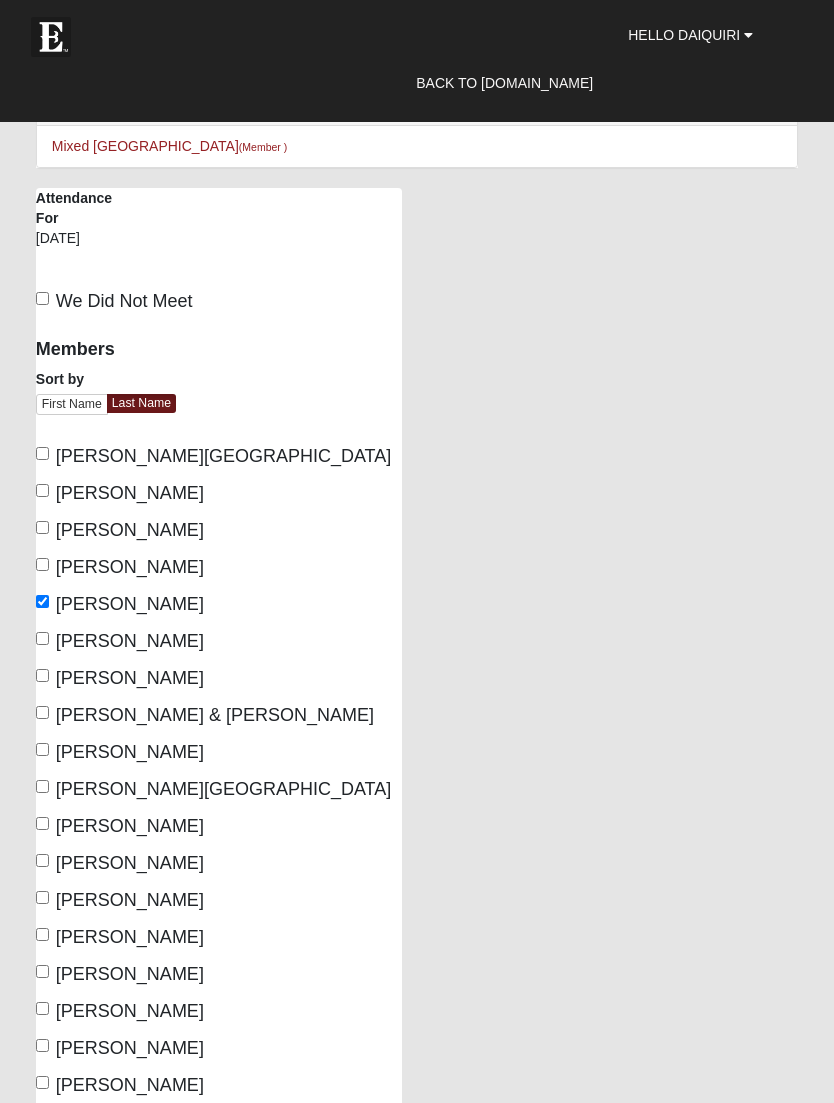 click on "[PERSON_NAME]" at bounding box center [42, 638] 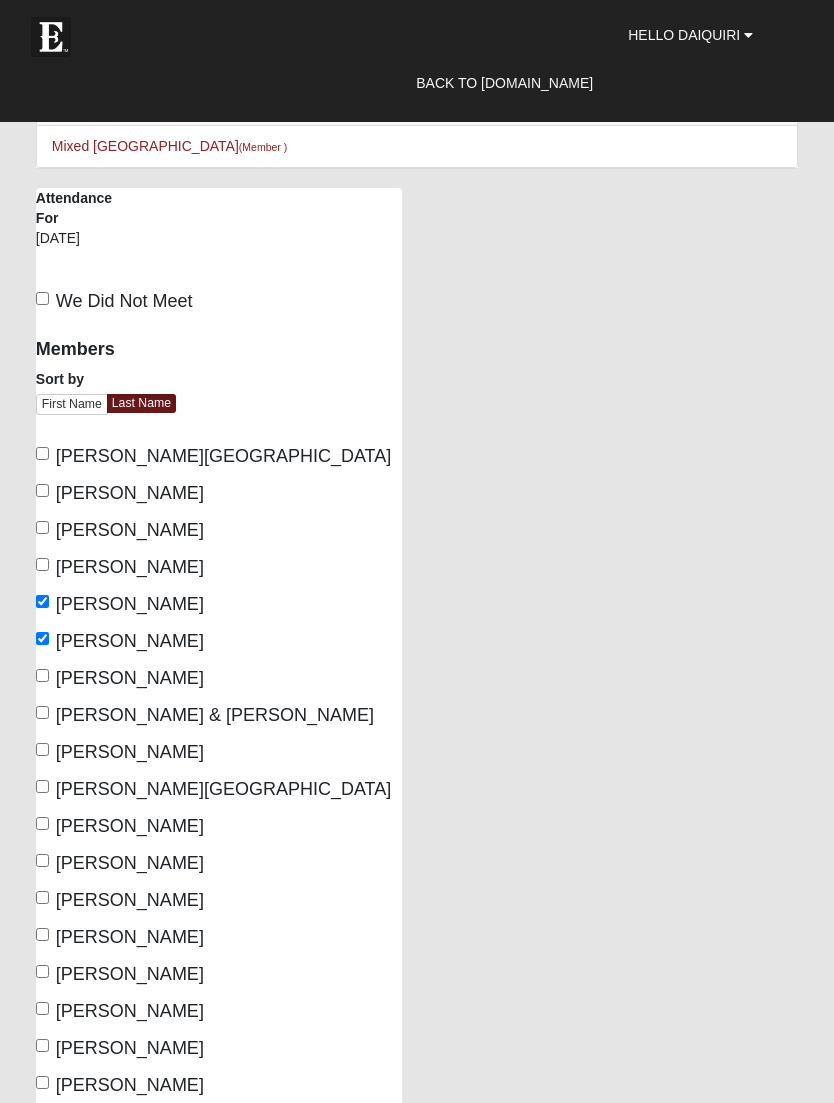 click on "[PERSON_NAME]" at bounding box center [42, 675] 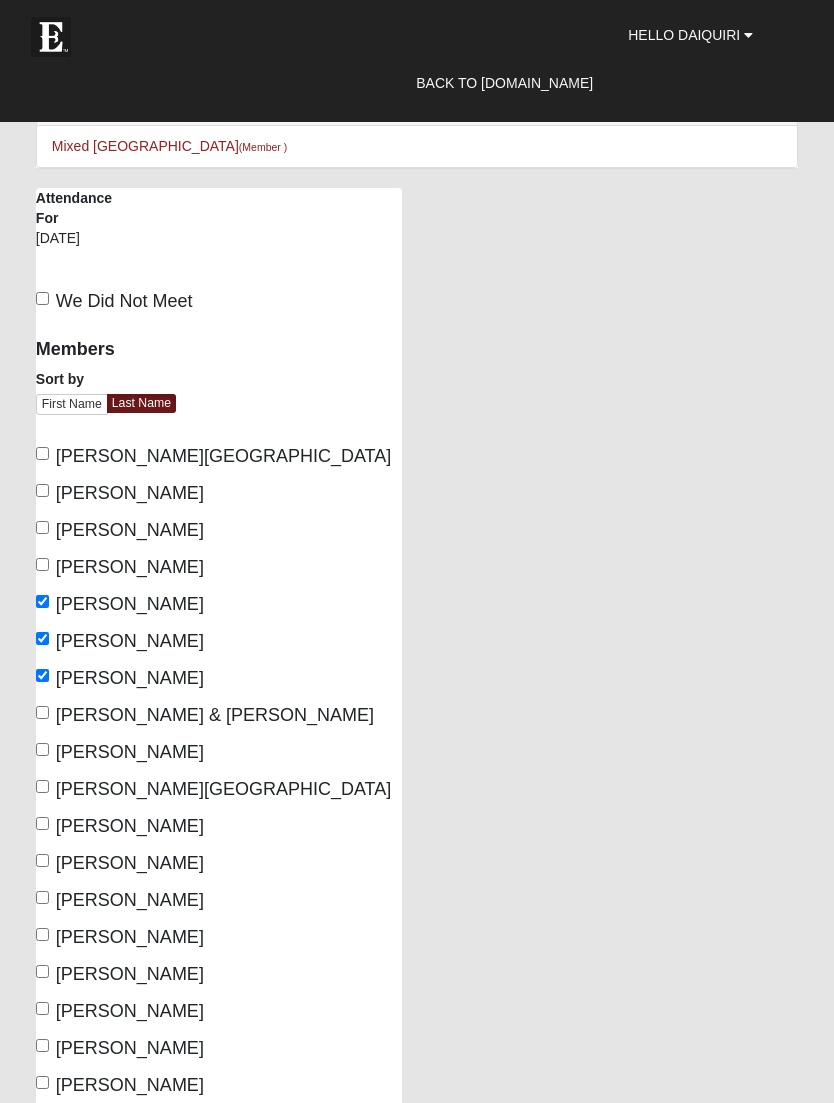 click on "Bailey, Steve & Kim" at bounding box center (42, 712) 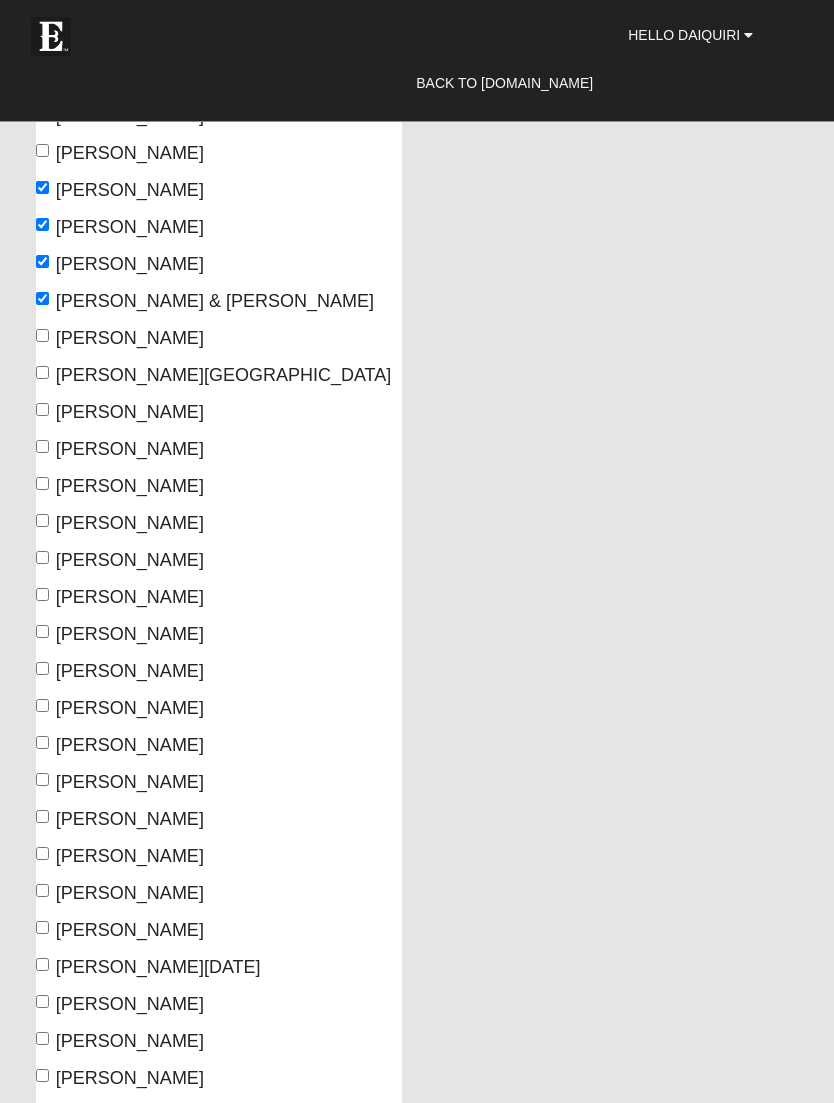 scroll, scrollTop: 414, scrollLeft: 0, axis: vertical 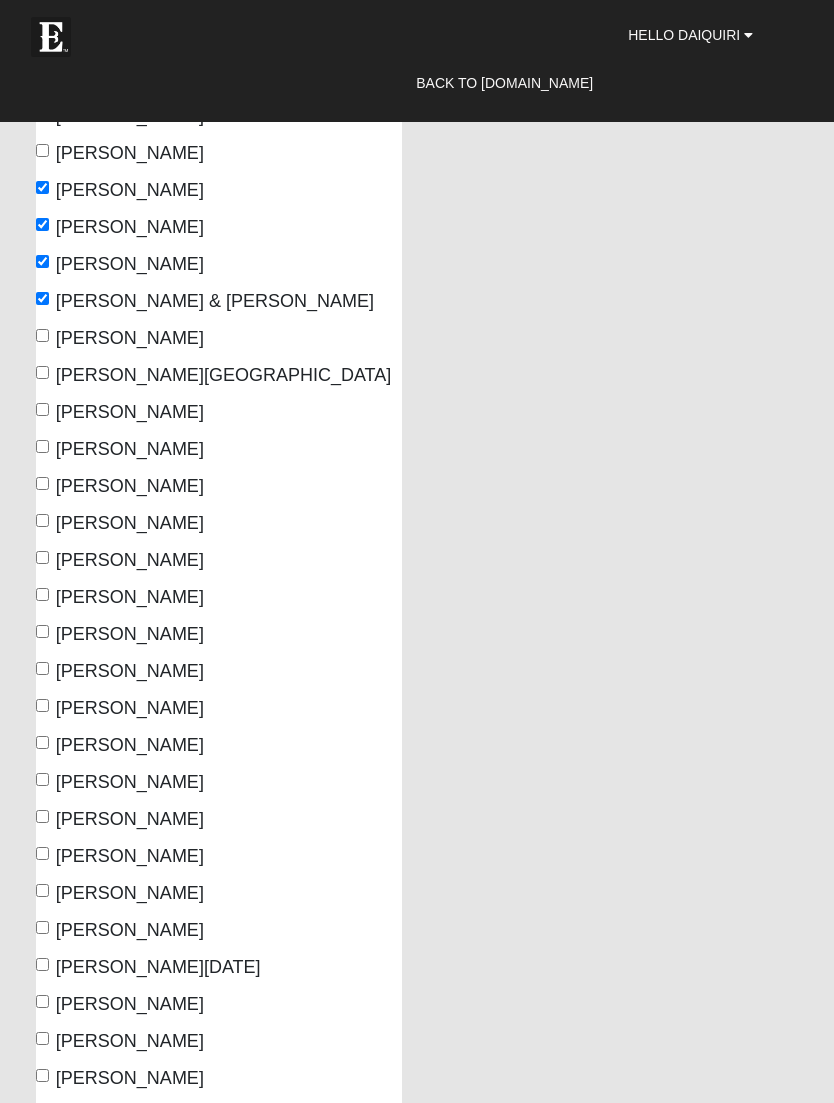 click on "Byrnes, Anne" at bounding box center [42, 853] 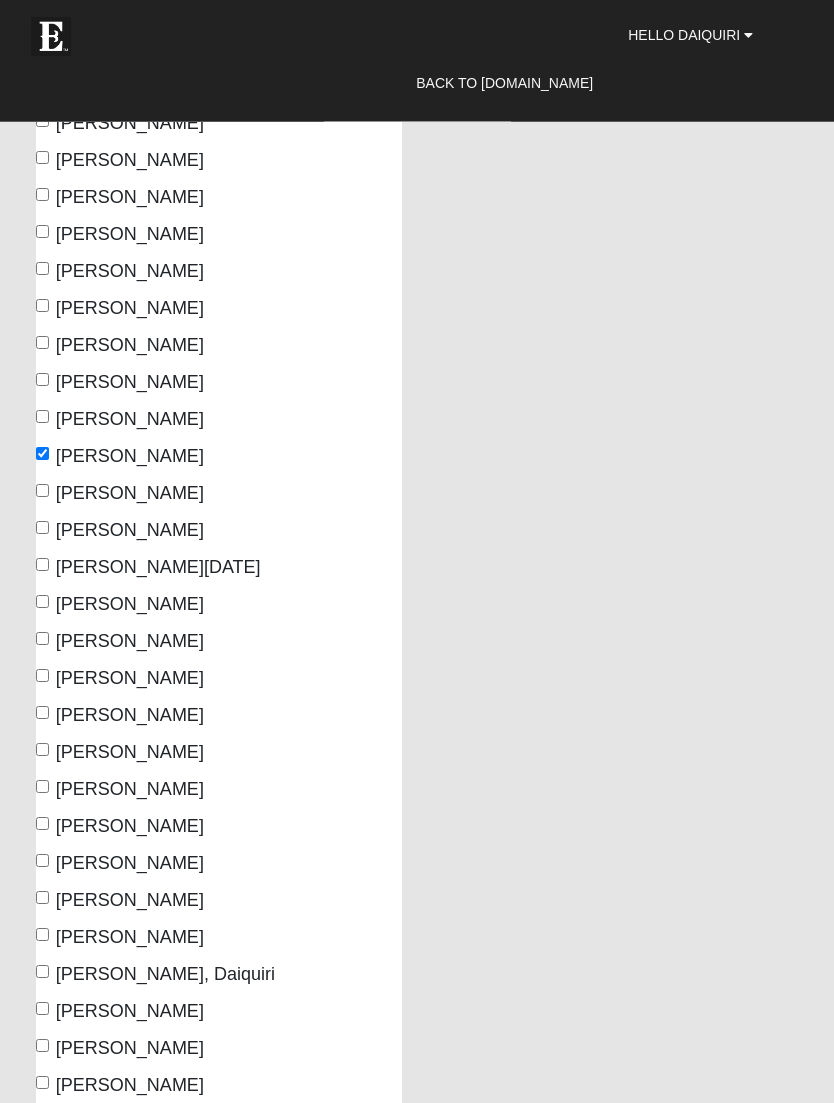 scroll, scrollTop: 814, scrollLeft: 0, axis: vertical 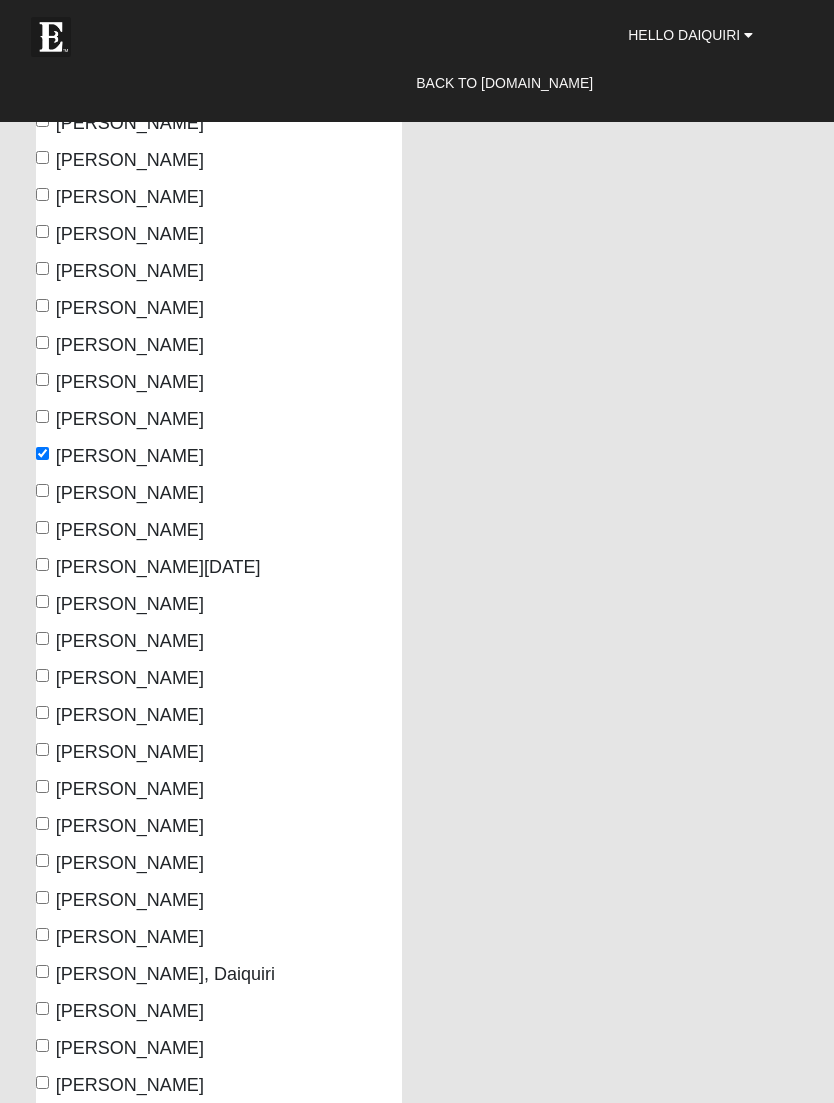 click on "Deloach, Kerrie" at bounding box center [42, 823] 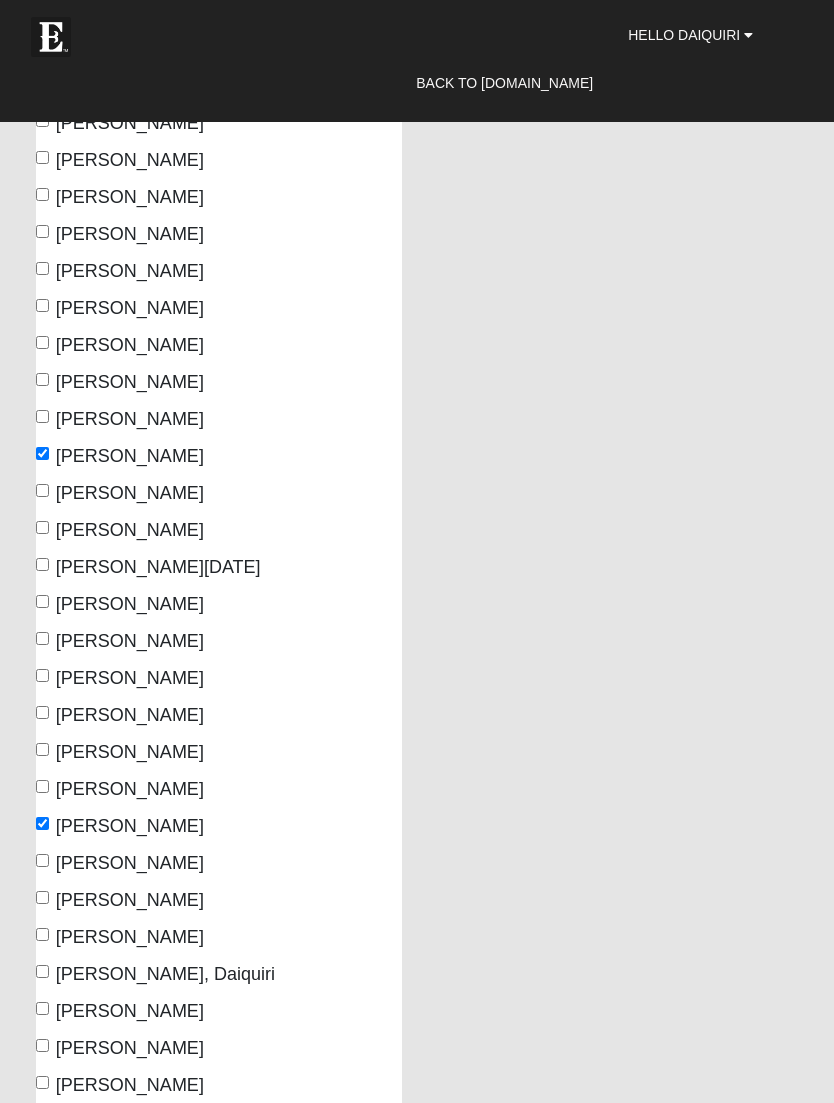 click on "Deloach, Ricky" at bounding box center (42, 860) 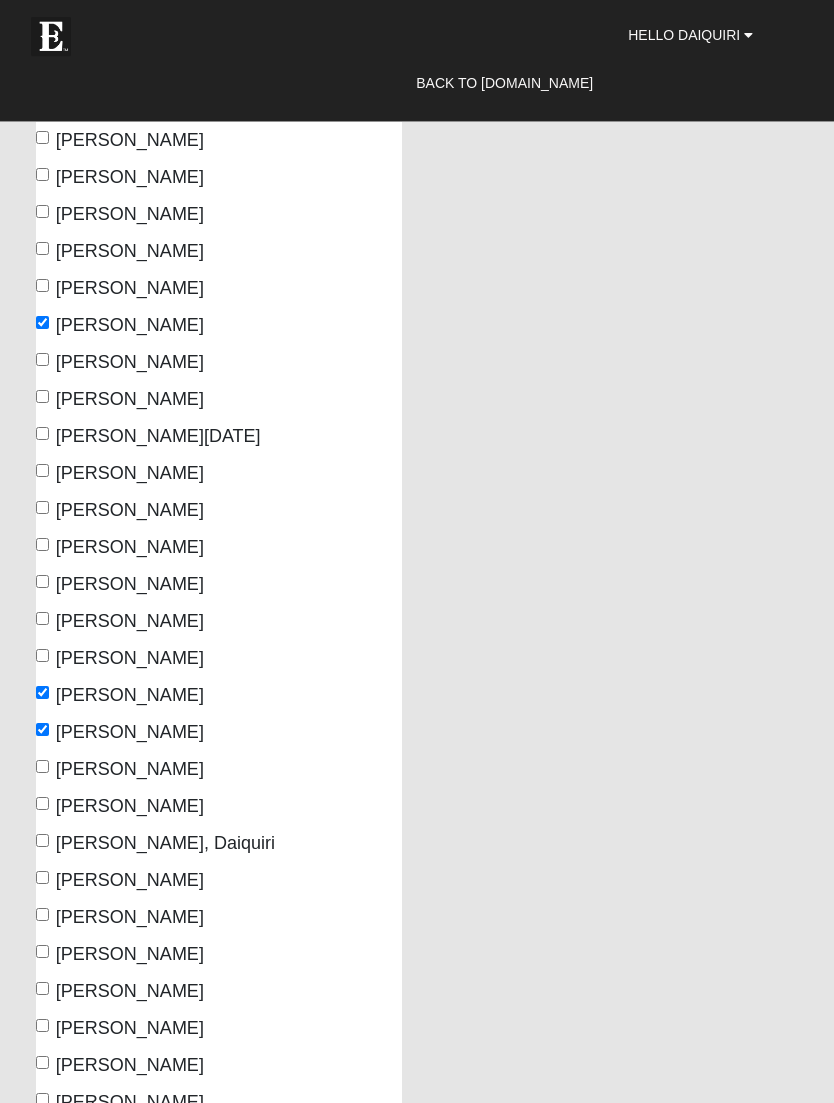 scroll, scrollTop: 945, scrollLeft: 0, axis: vertical 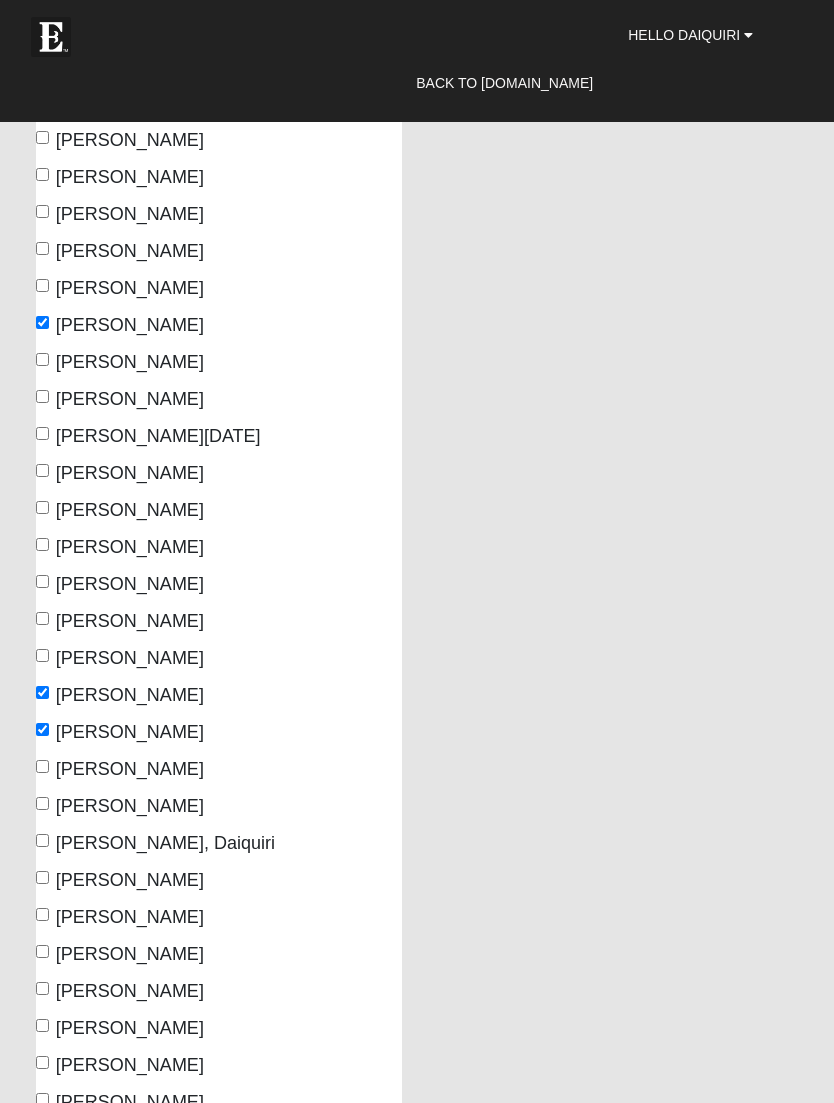 click on "Duncan, Daiquiri" at bounding box center [42, 840] 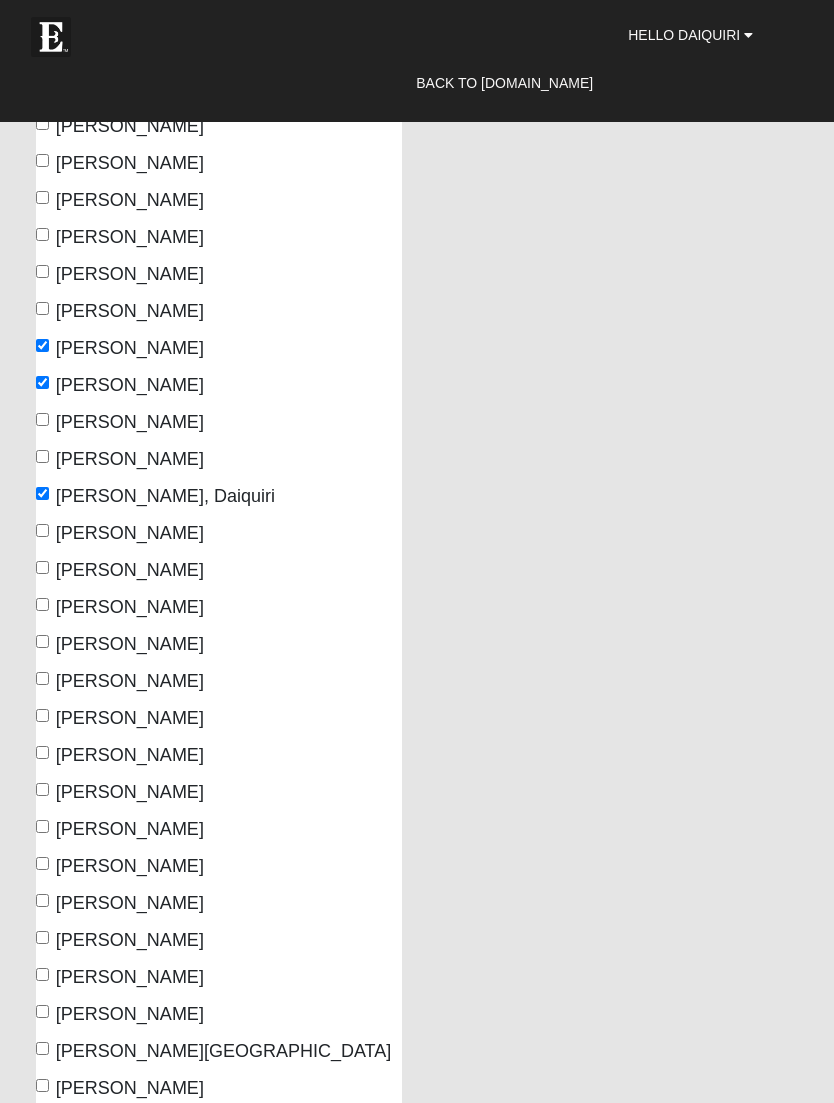 scroll, scrollTop: 1294, scrollLeft: 0, axis: vertical 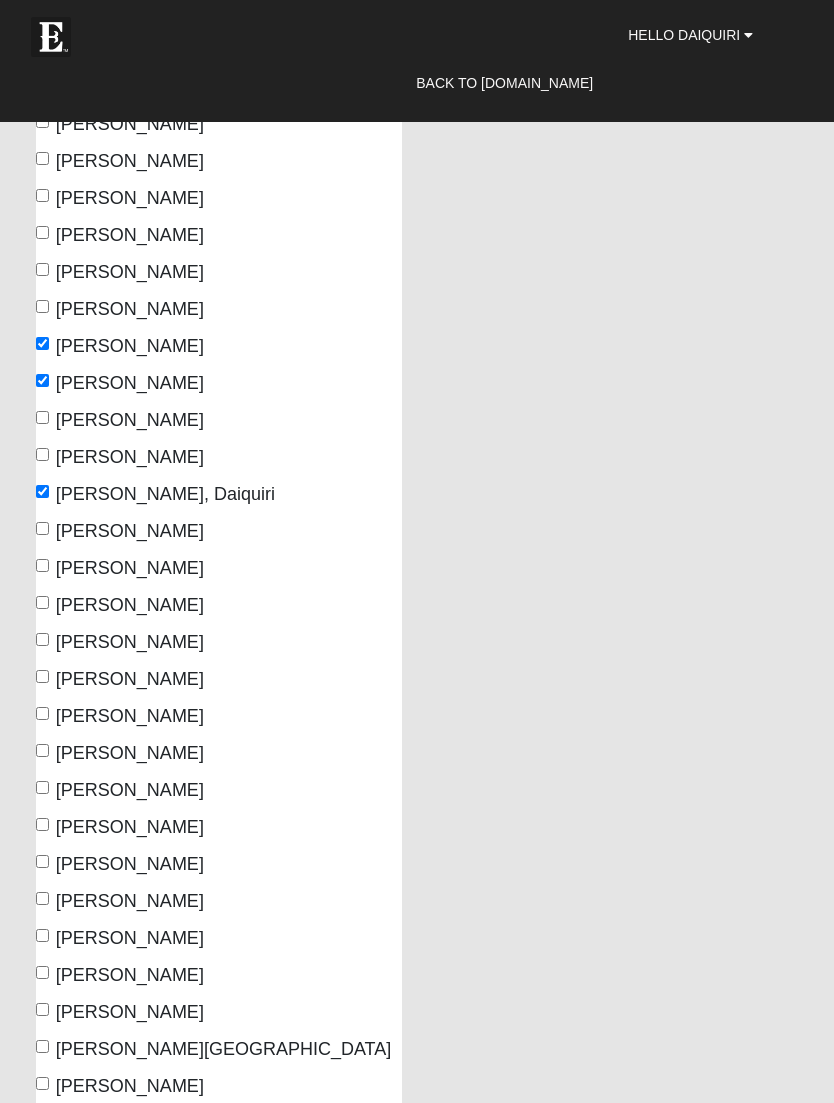 click on "Green, Doug" at bounding box center [42, 750] 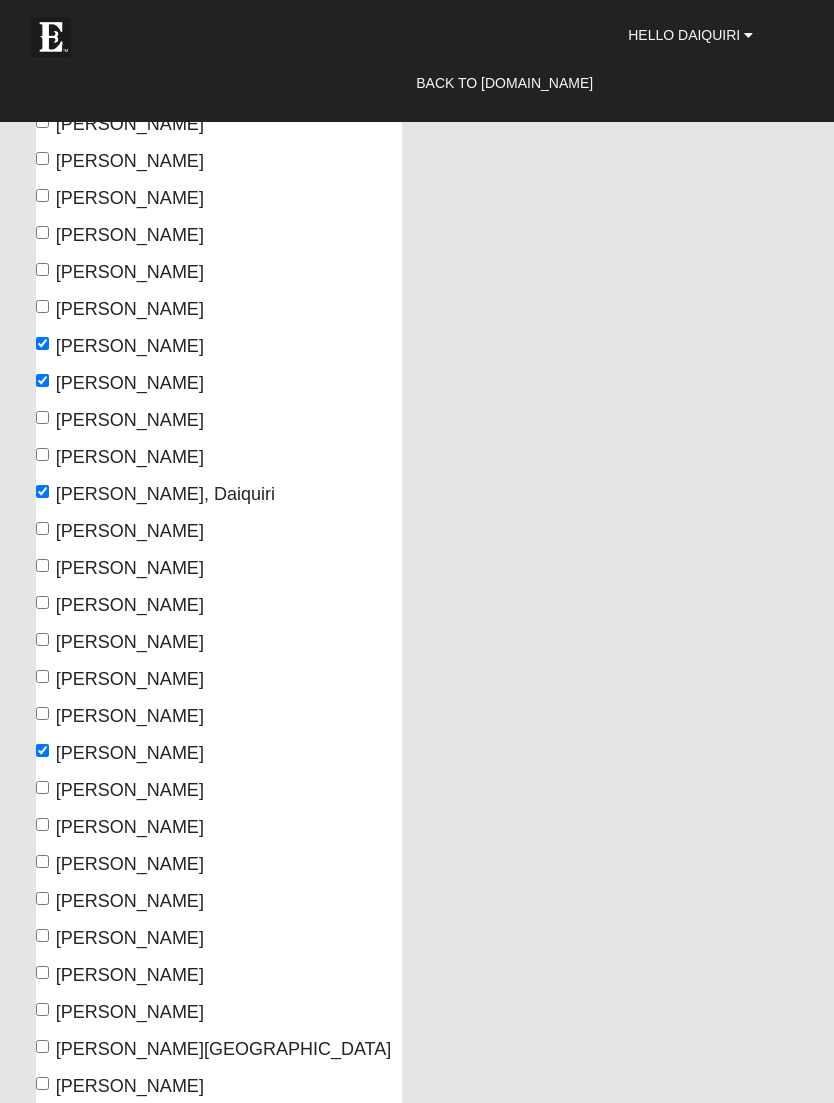 click on "Green, Grayce" at bounding box center (42, 787) 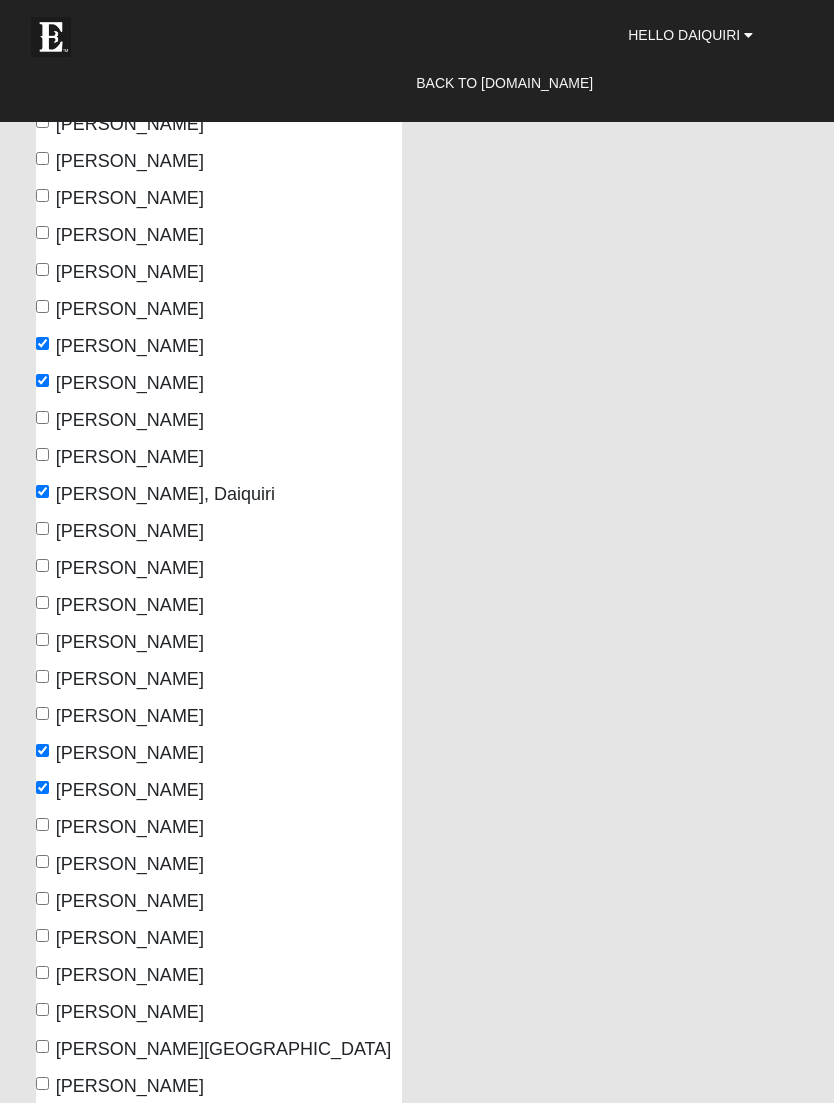 click on "Green, Michelle" at bounding box center [42, 861] 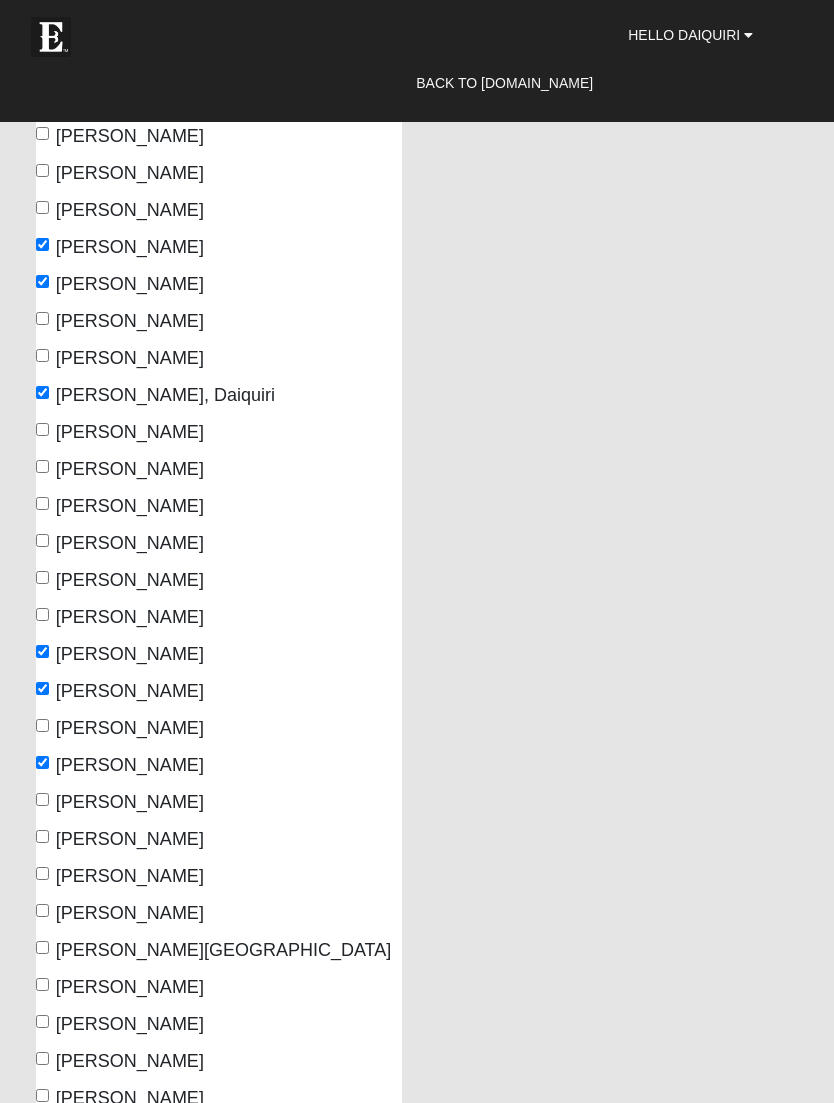 scroll, scrollTop: 1395, scrollLeft: 0, axis: vertical 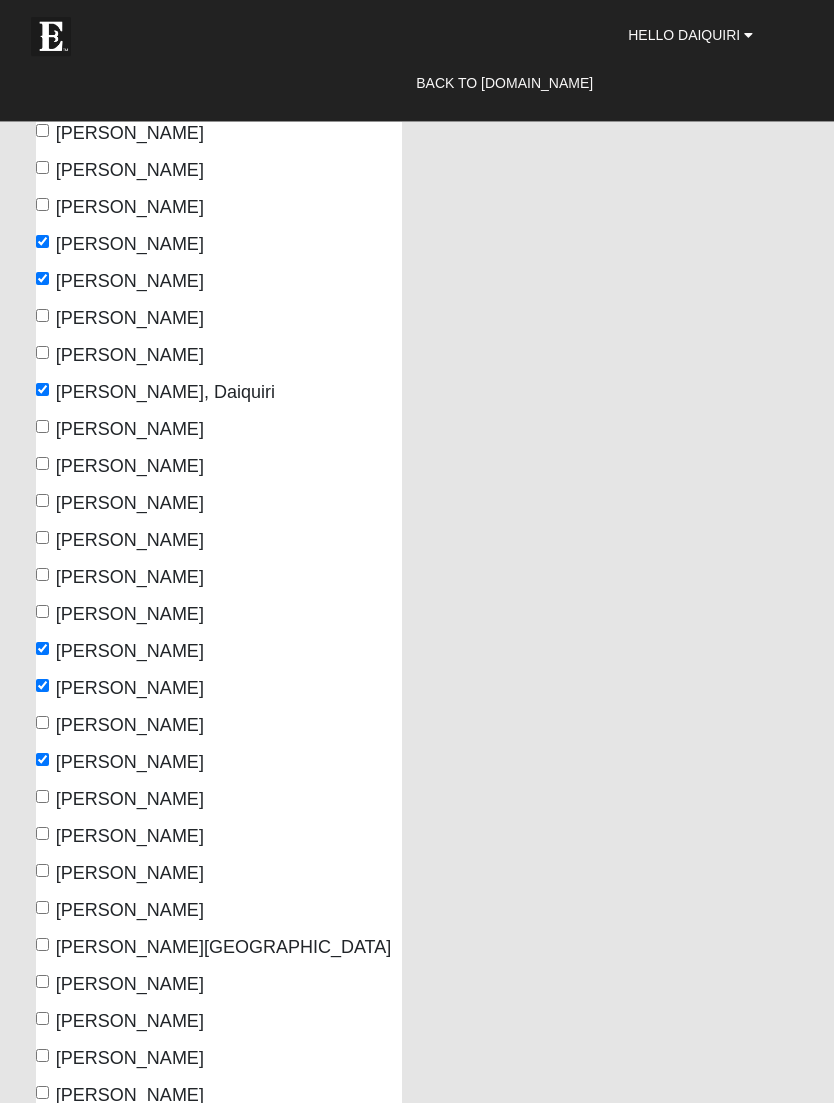 click on "Hamilton, Robin" at bounding box center [42, 871] 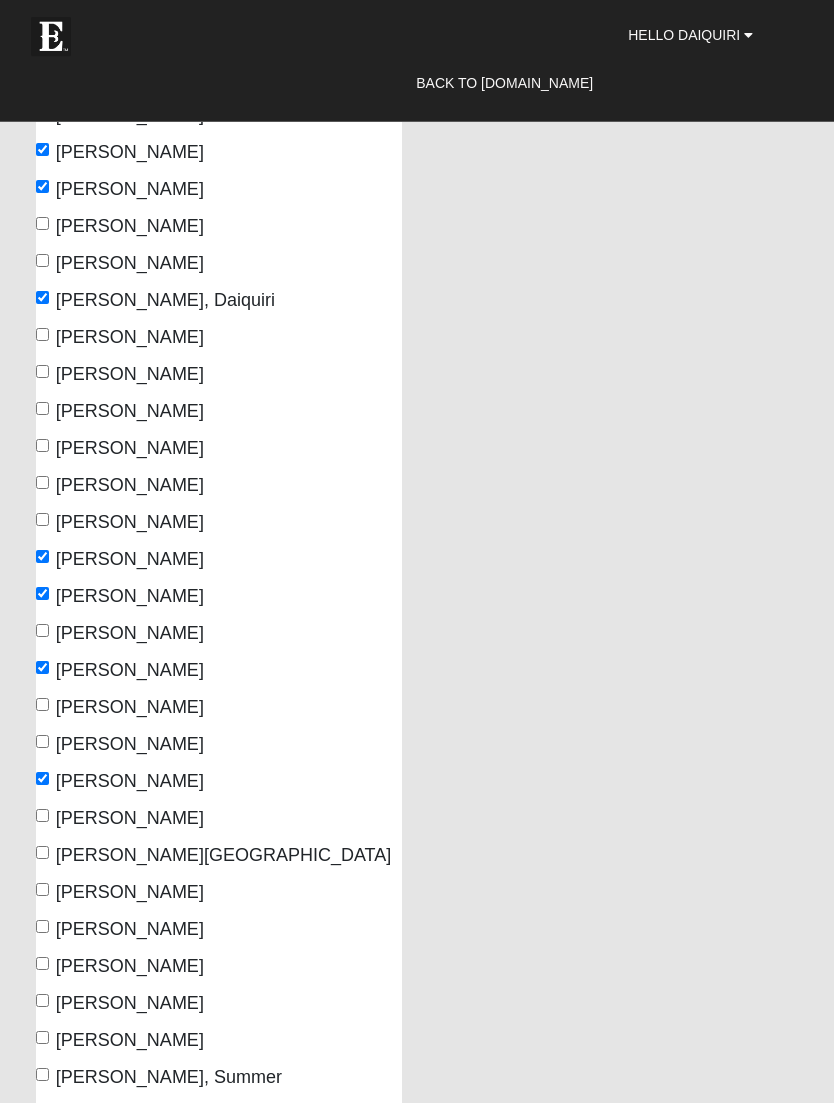 scroll, scrollTop: 1494, scrollLeft: 0, axis: vertical 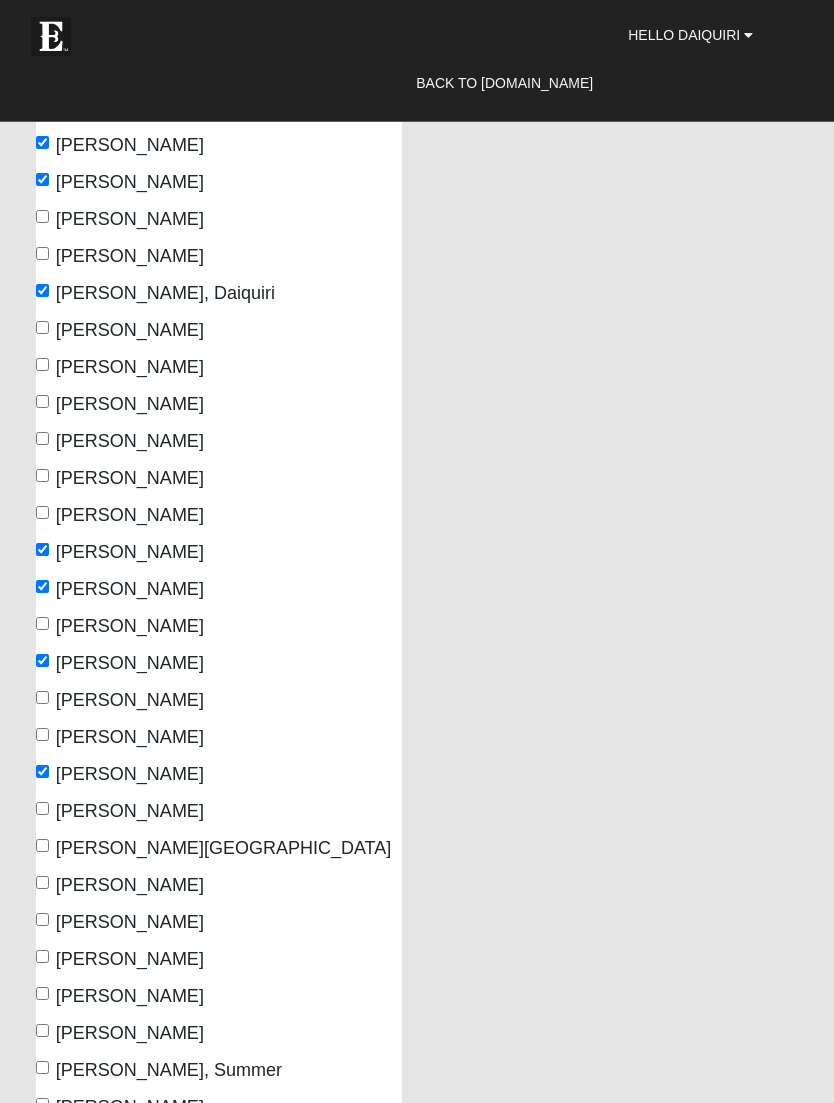 click on "Hersey, Bo" at bounding box center [42, 920] 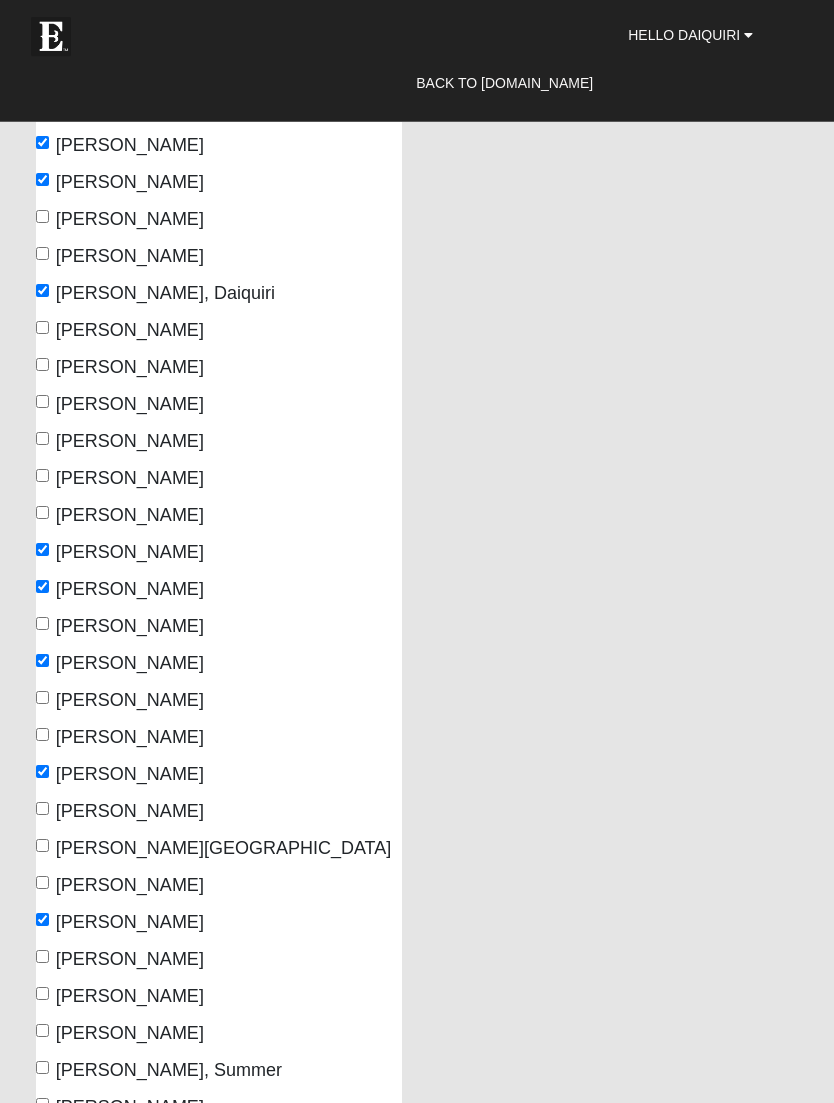 click on "Hersey, Toni" at bounding box center (42, 957) 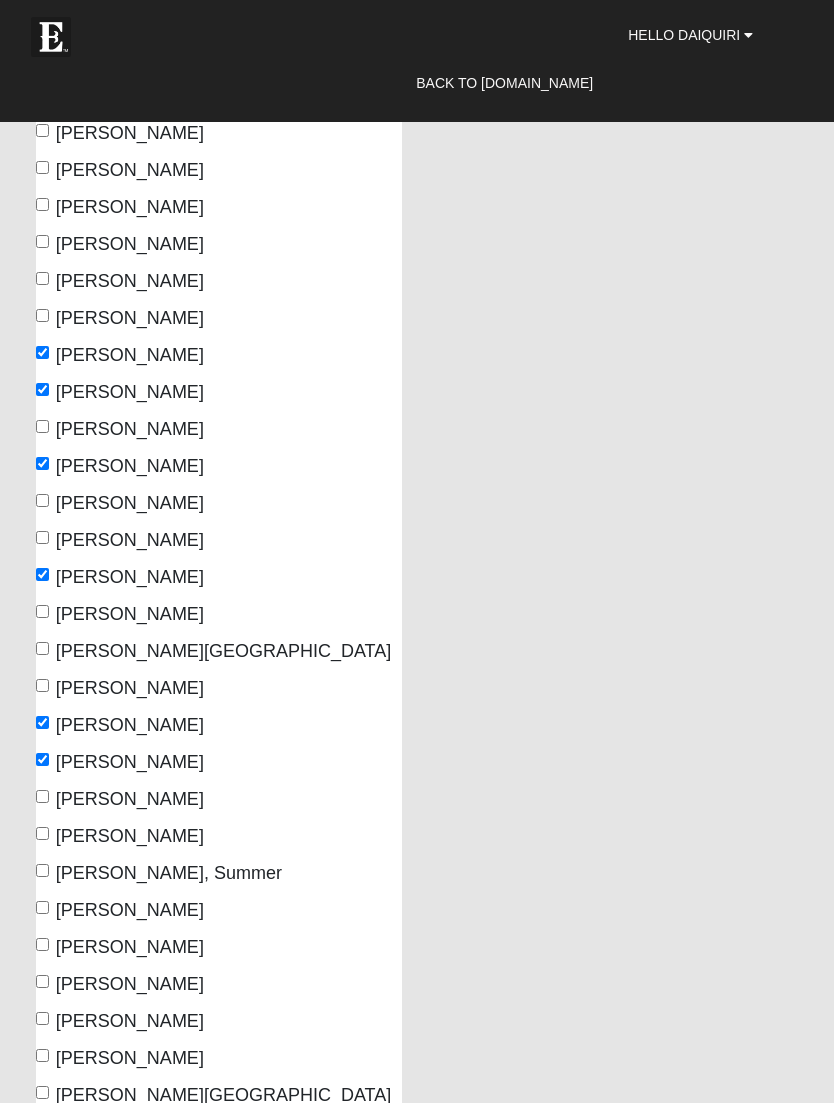 scroll, scrollTop: 1710, scrollLeft: 0, axis: vertical 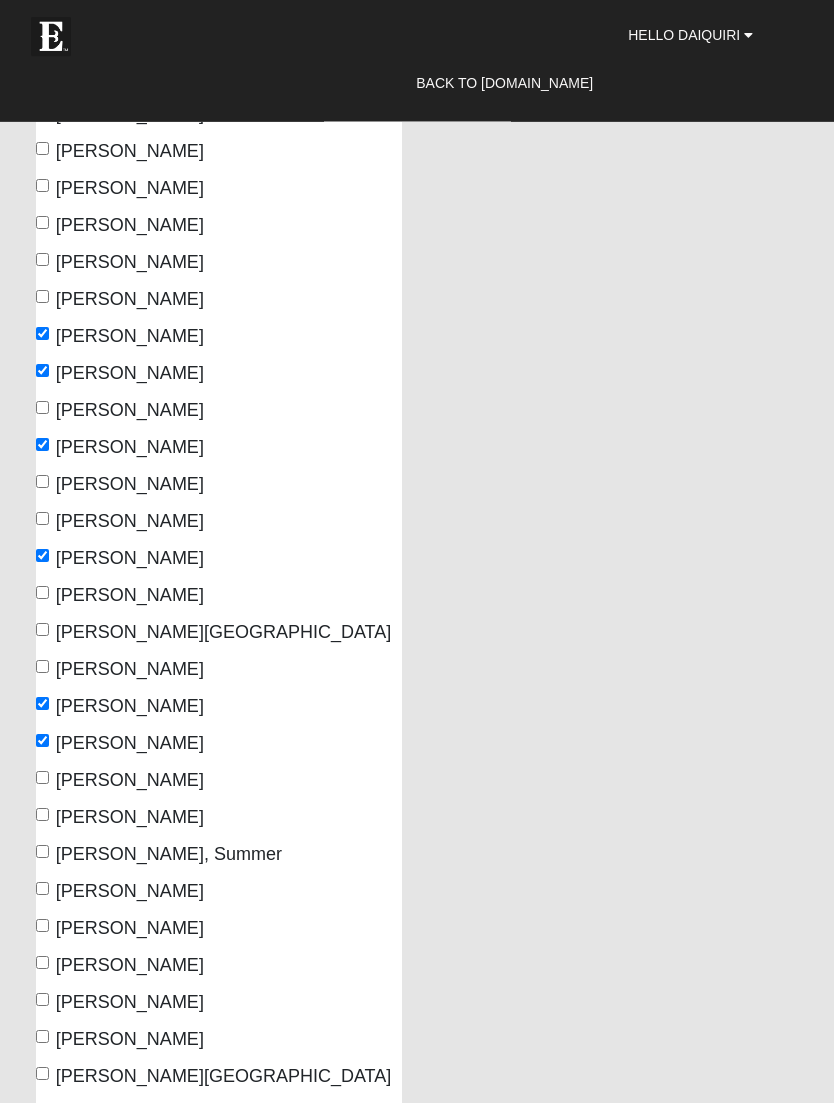 click on "Kelley, Keith" at bounding box center [42, 926] 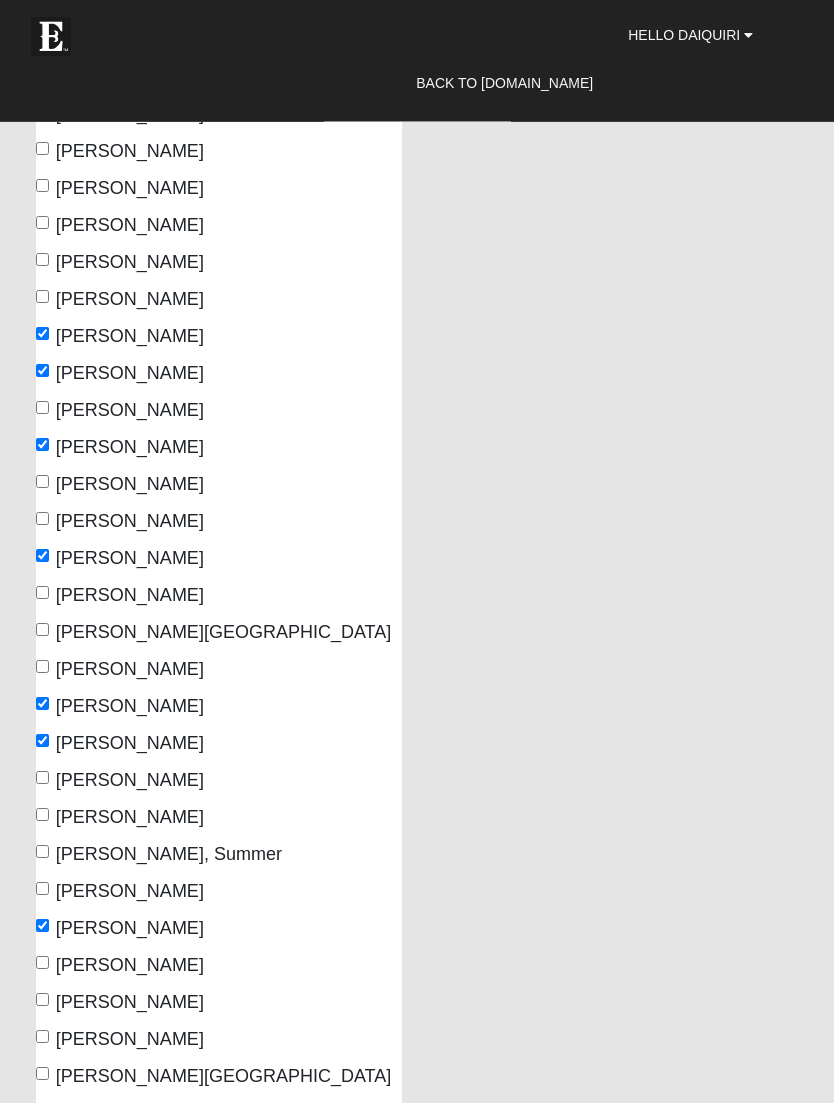 click on "Kelley, Tammy" at bounding box center [42, 963] 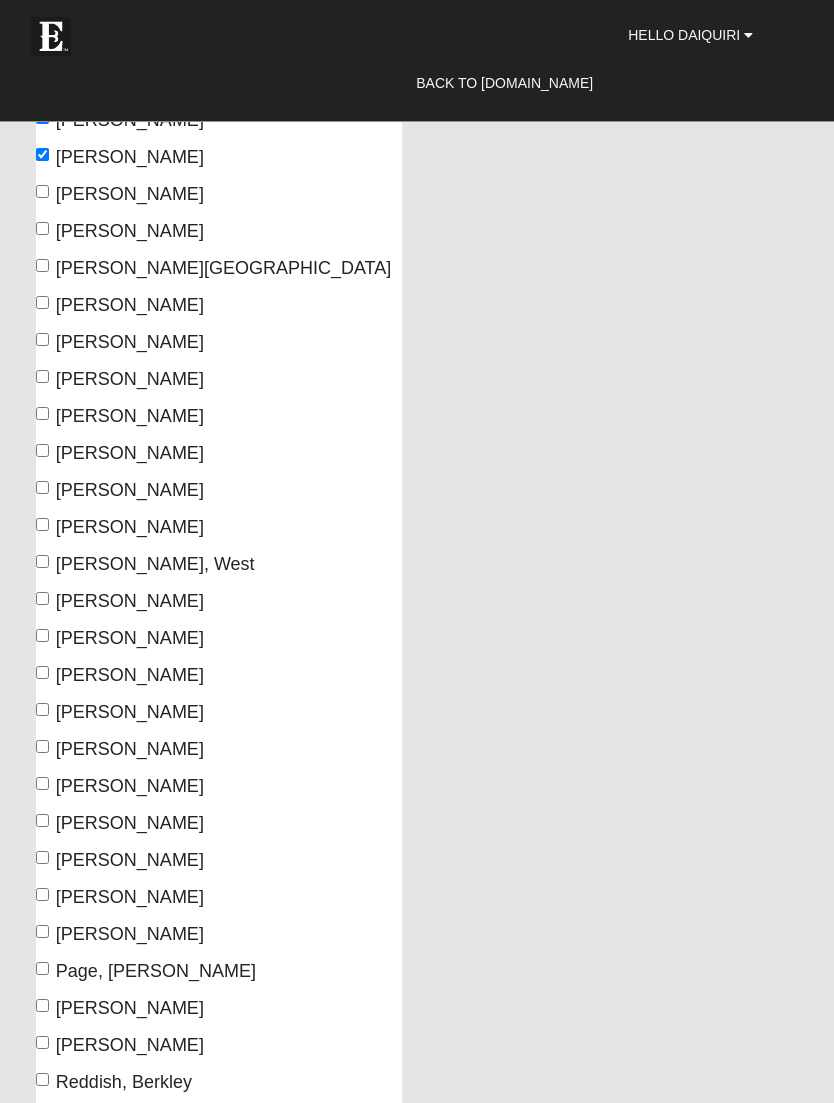 scroll, scrollTop: 2537, scrollLeft: 0, axis: vertical 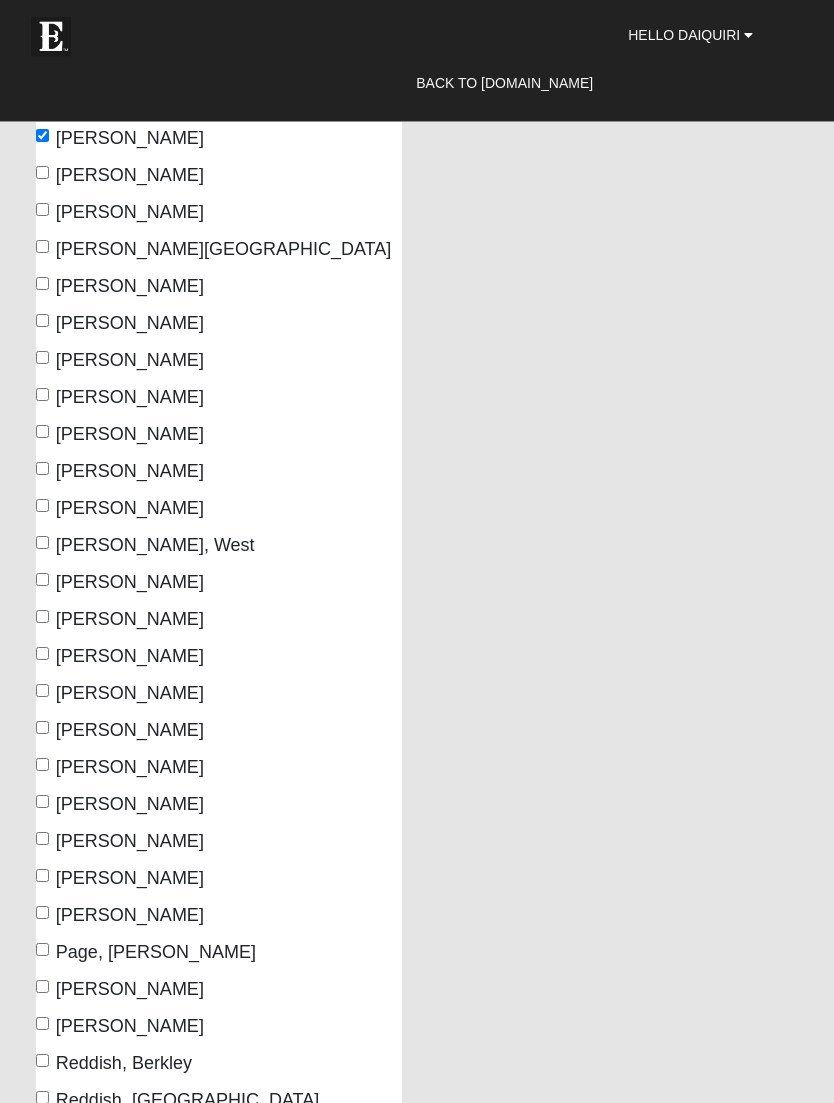 click on "Ohmer, Cherri" at bounding box center [42, 876] 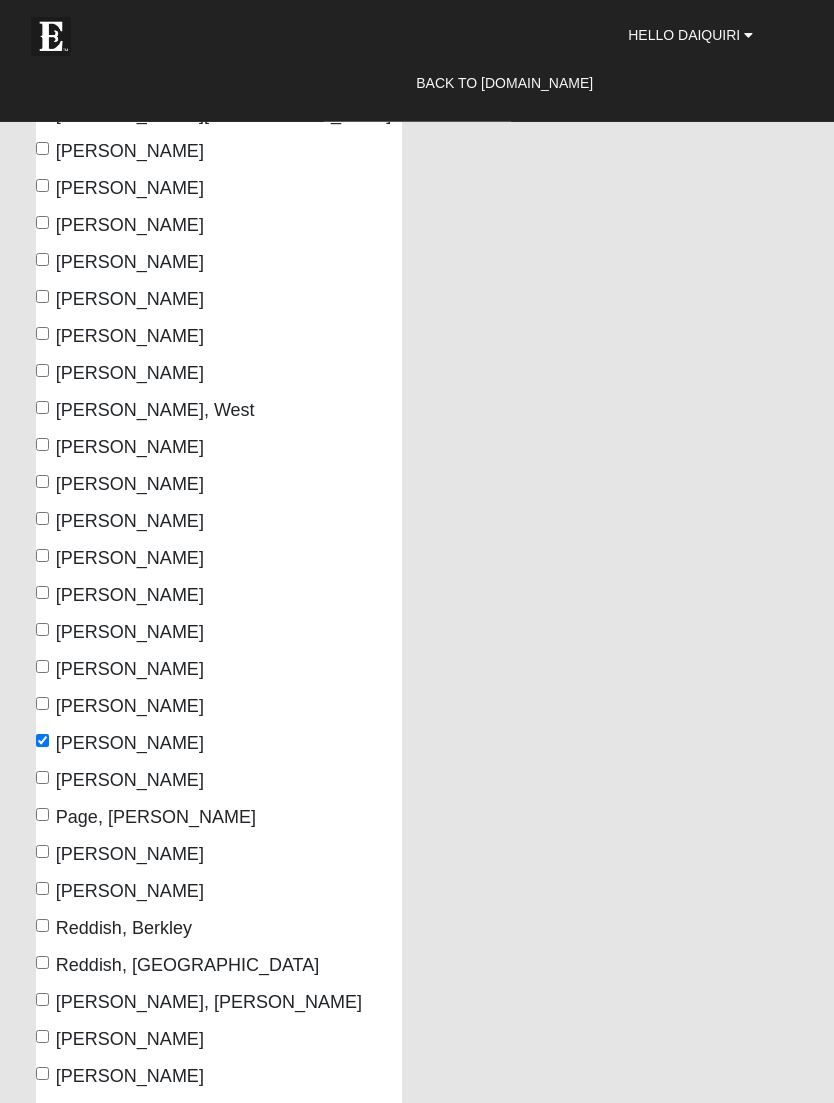 scroll, scrollTop: 2675, scrollLeft: 0, axis: vertical 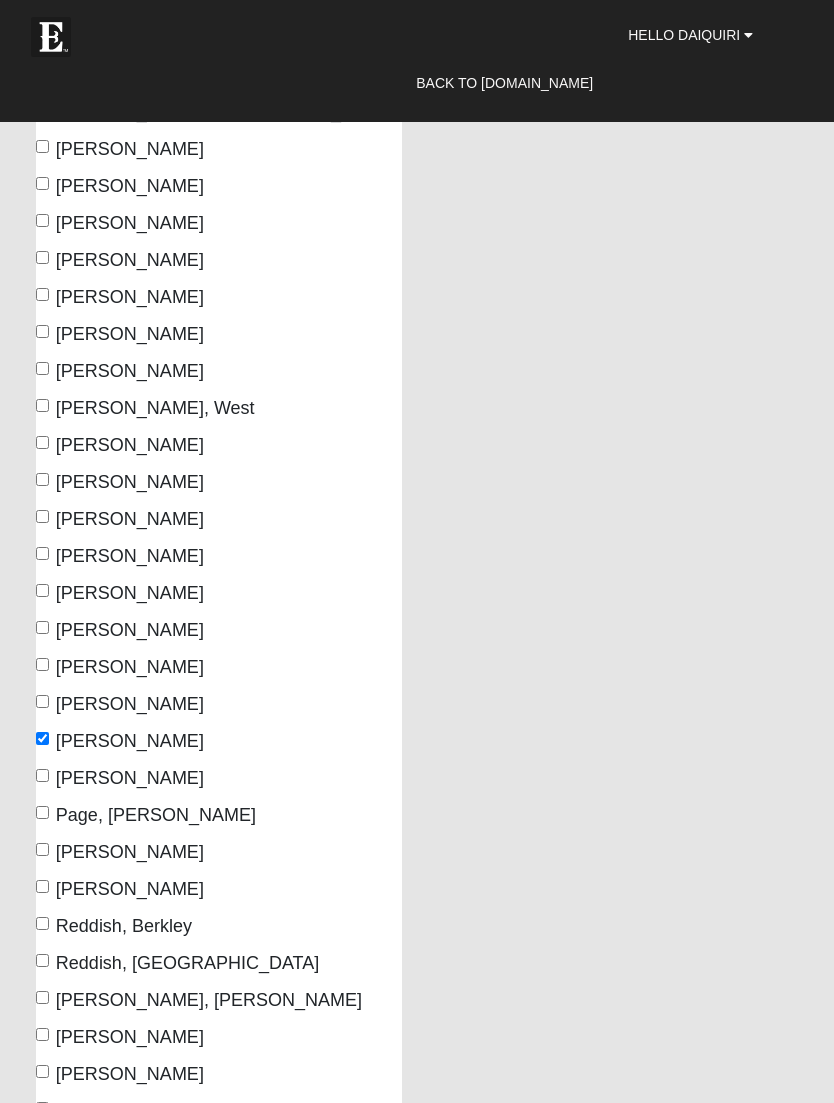 click on "Renee, Amy" at bounding box center [42, 997] 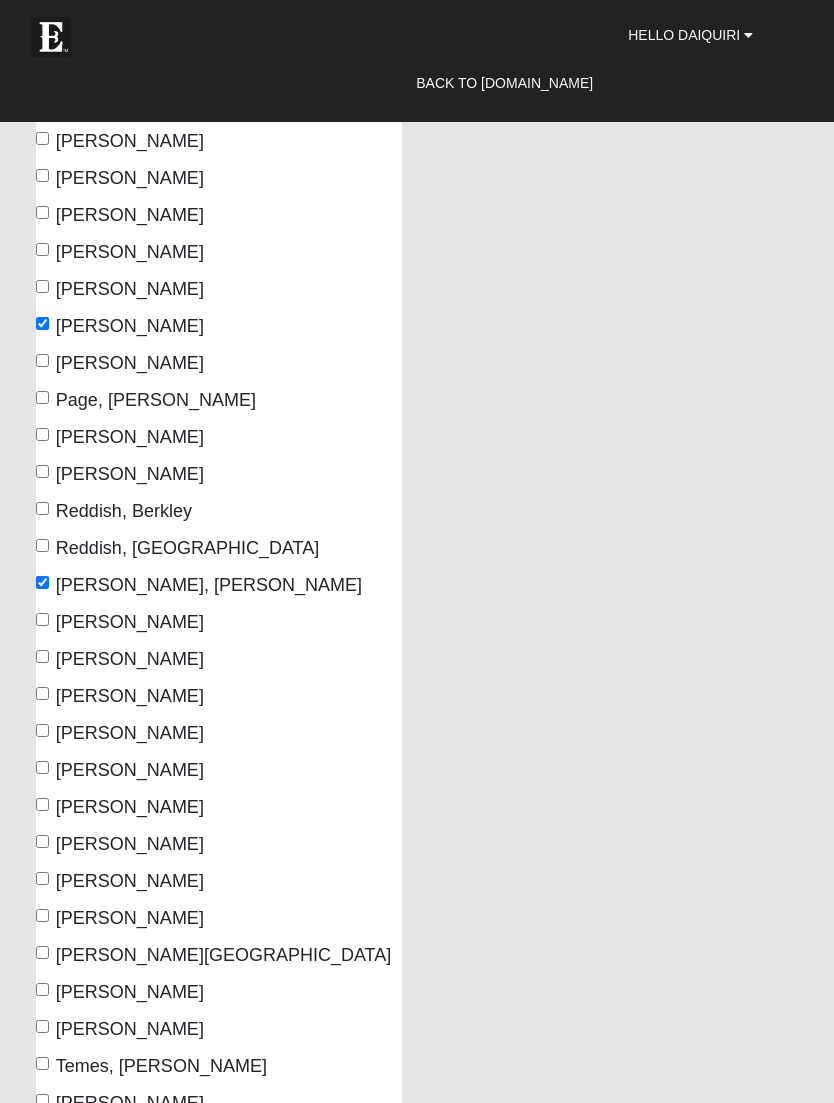 scroll, scrollTop: 3102, scrollLeft: 0, axis: vertical 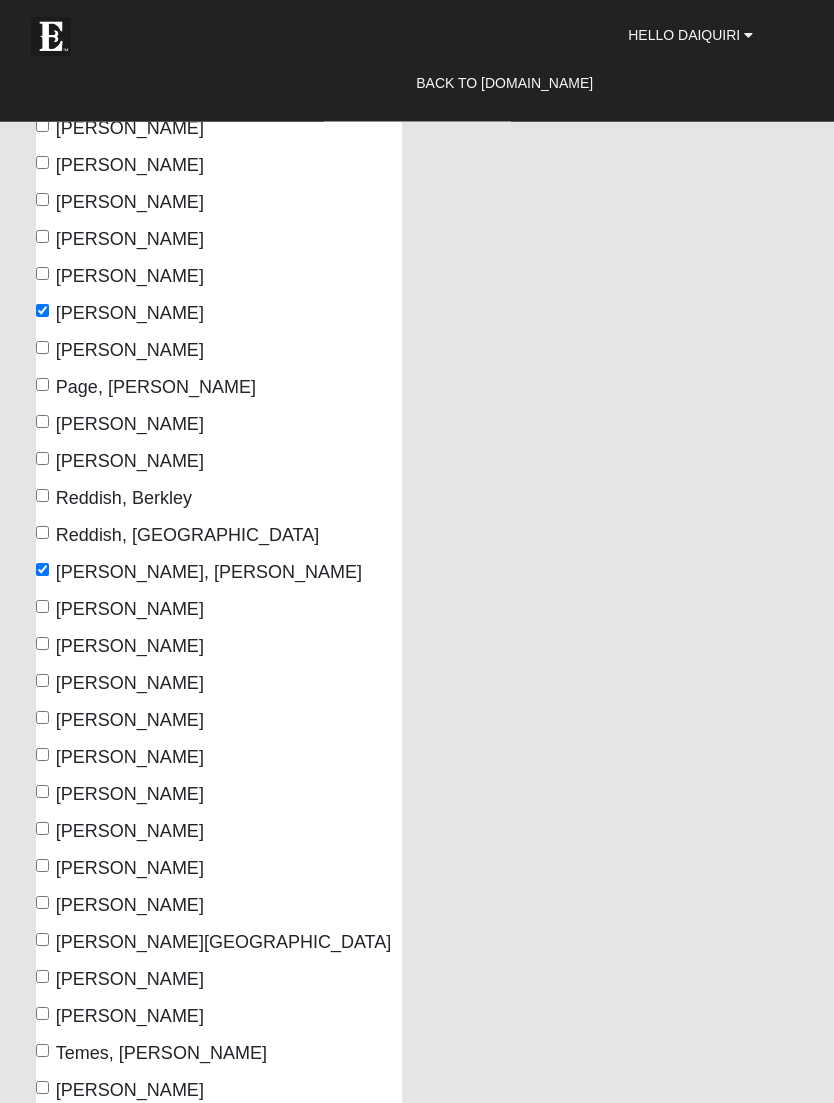 click on "Shirley, Savannah" at bounding box center [42, 940] 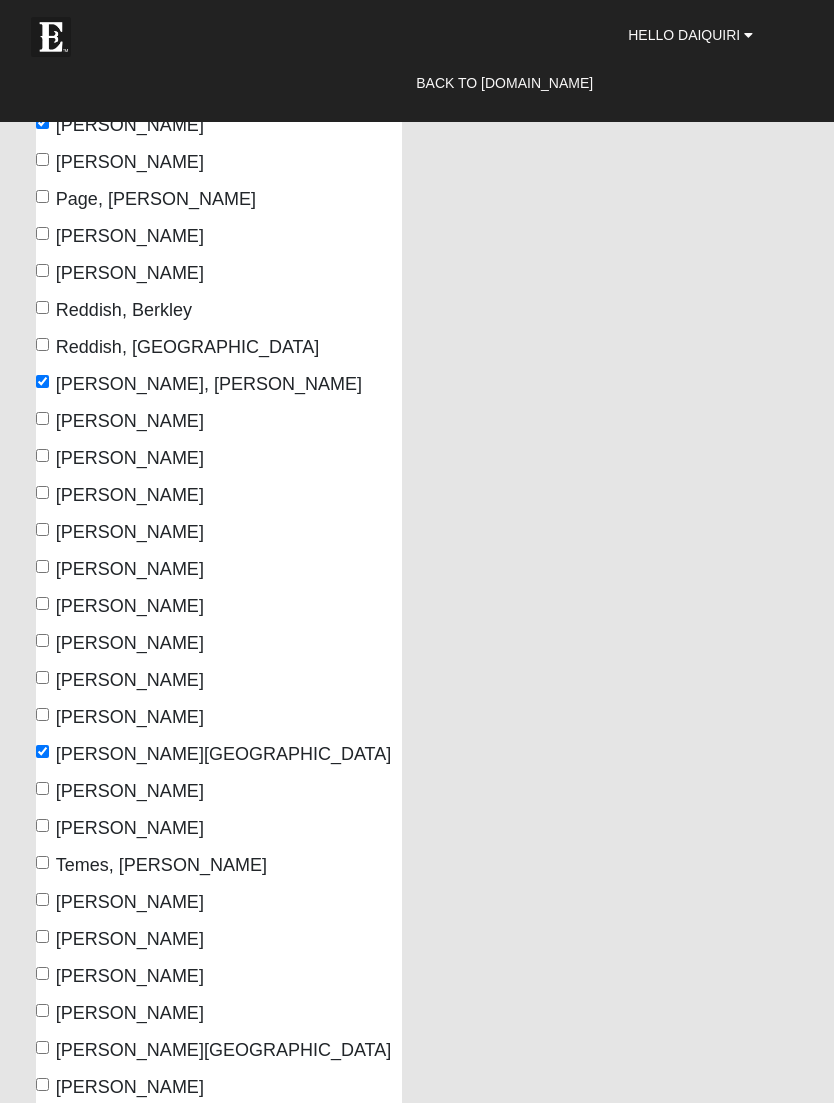 scroll, scrollTop: 3310, scrollLeft: 0, axis: vertical 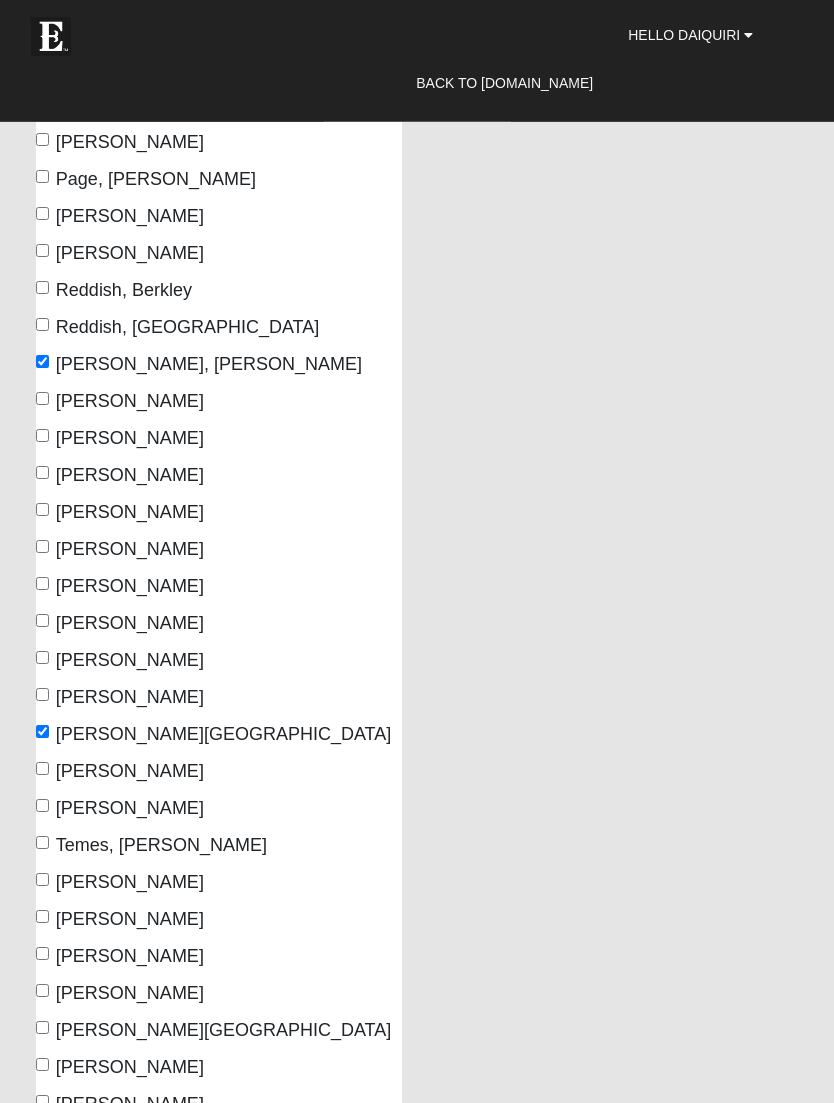 click on "Stilwell, Melodie" at bounding box center (42, 806) 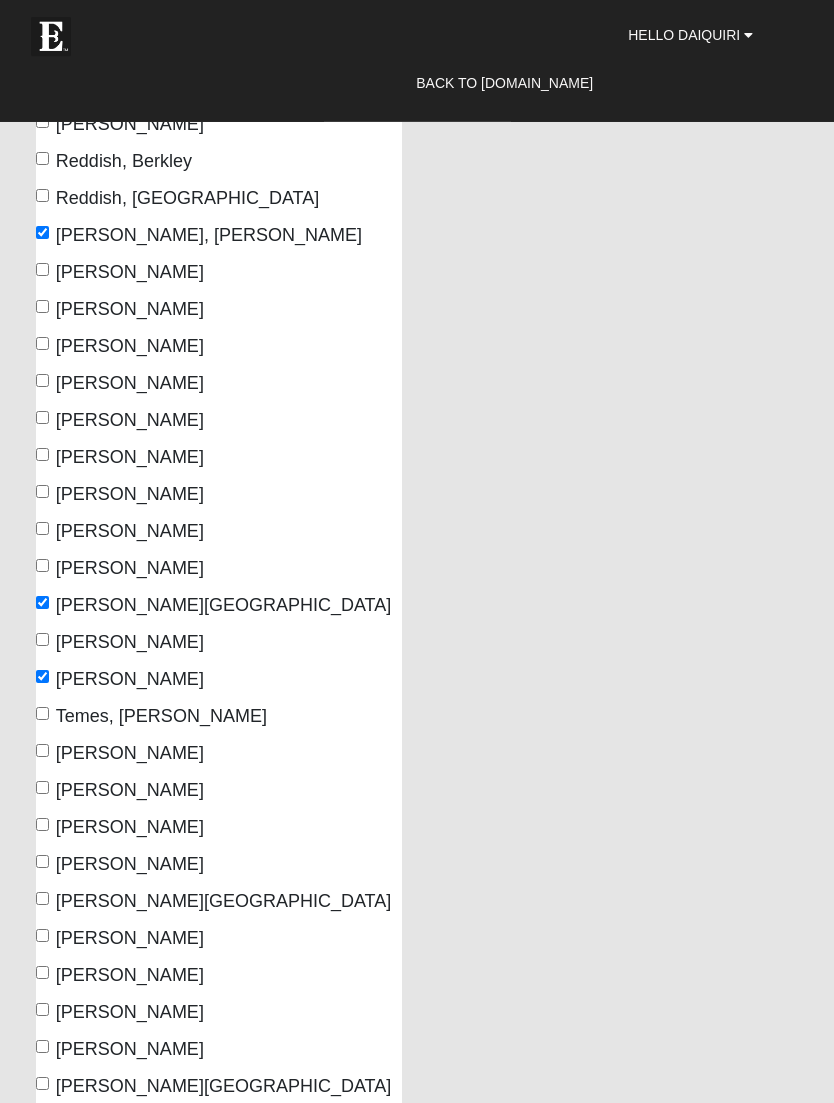 scroll, scrollTop: 3444, scrollLeft: 0, axis: vertical 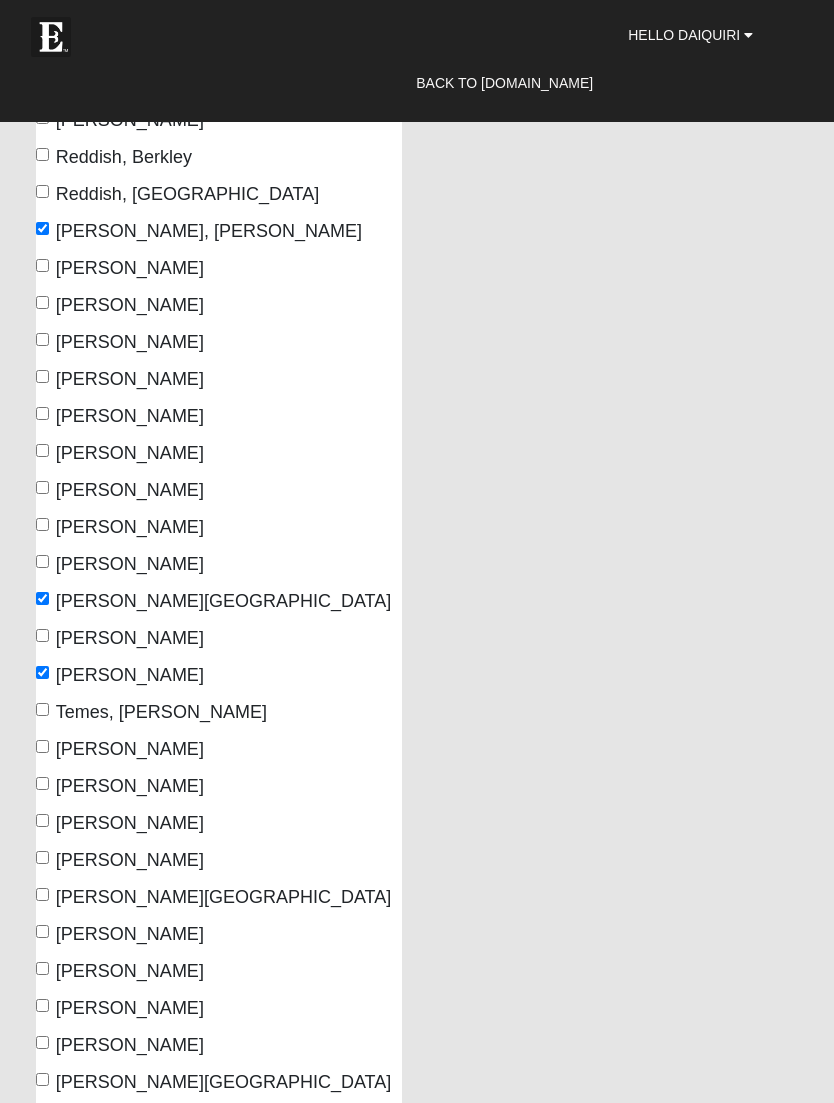click on "Tschorn, Jc" at bounding box center (42, 783) 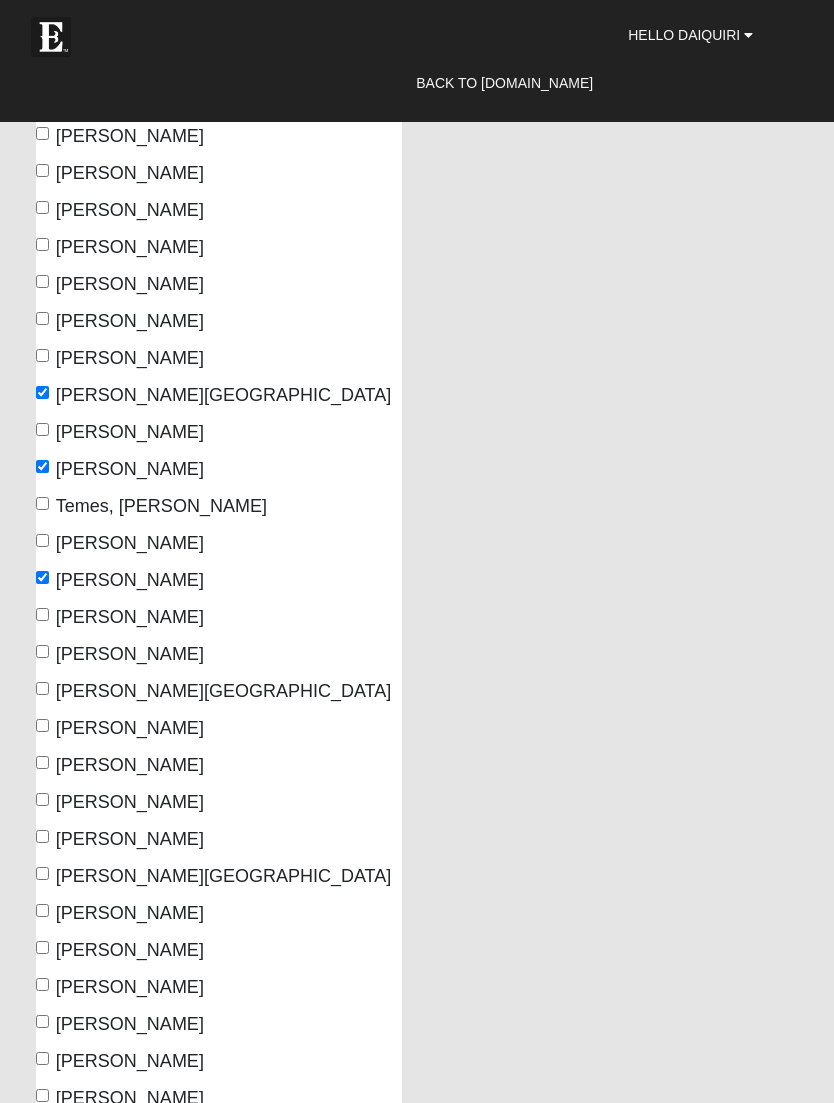 scroll, scrollTop: 3659, scrollLeft: 0, axis: vertical 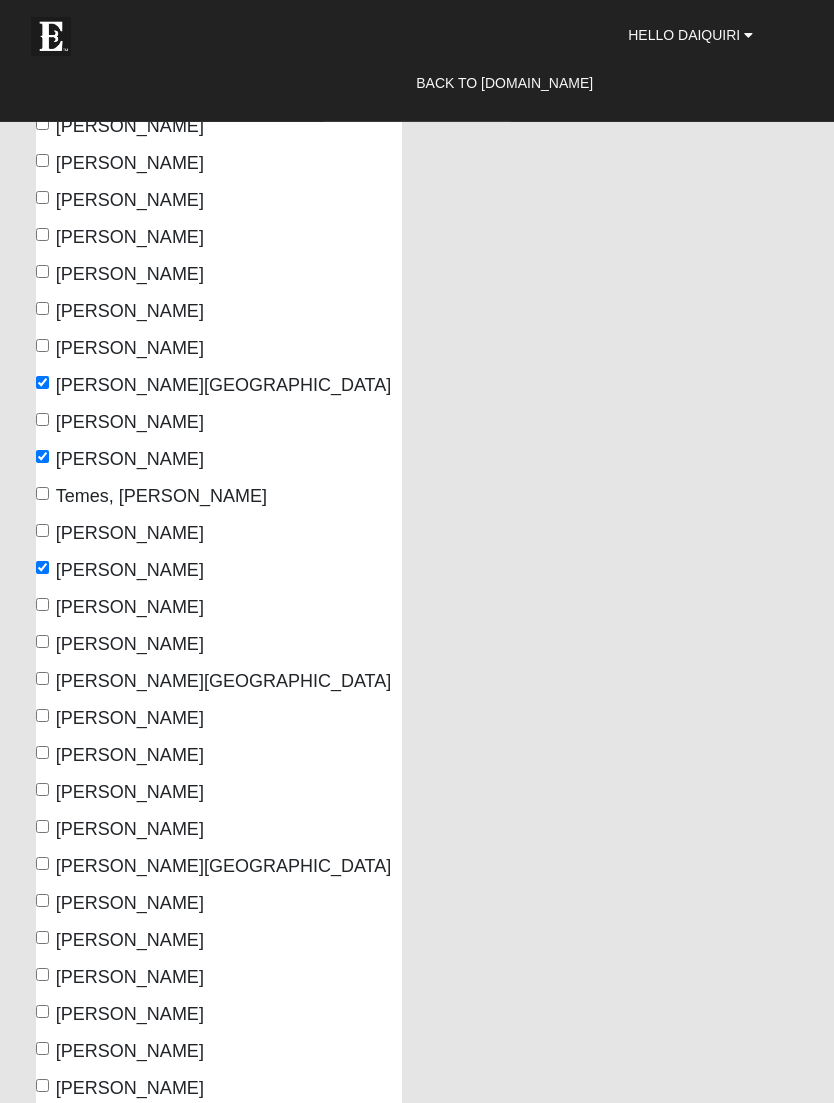 click on "Williams, Joy" at bounding box center (42, 827) 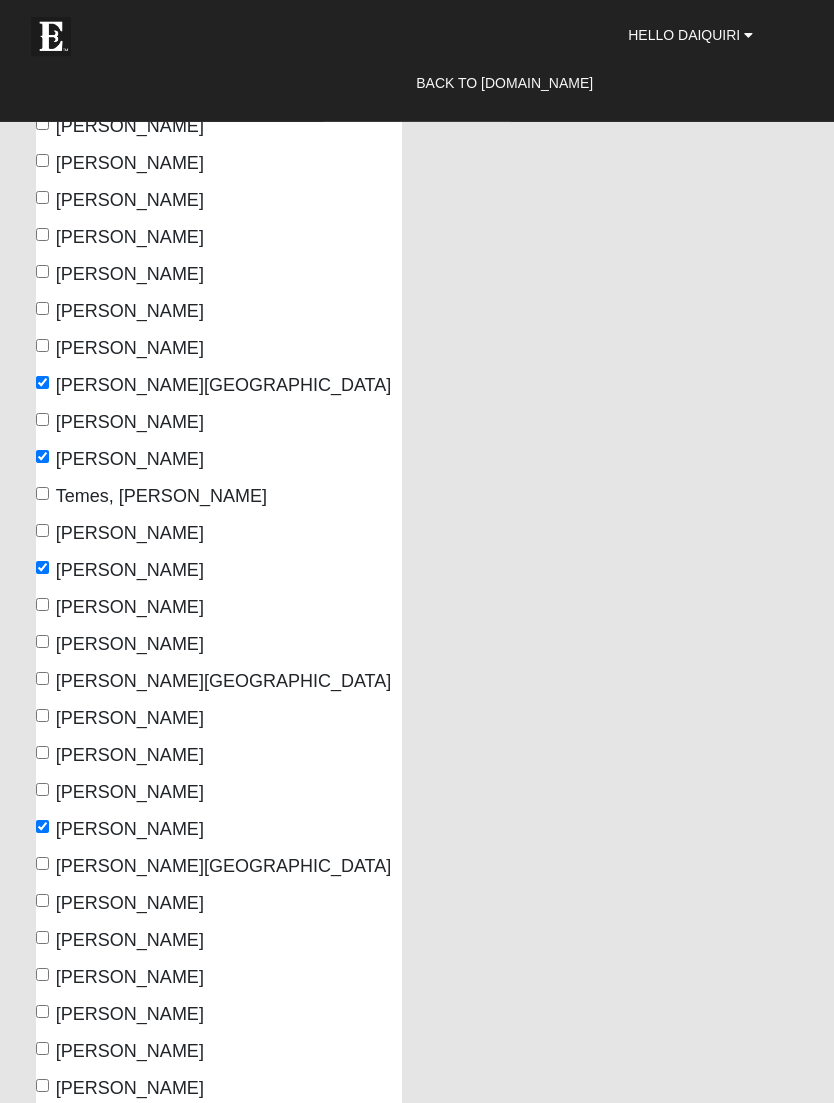 click on "Williams, Philip" at bounding box center [42, 901] 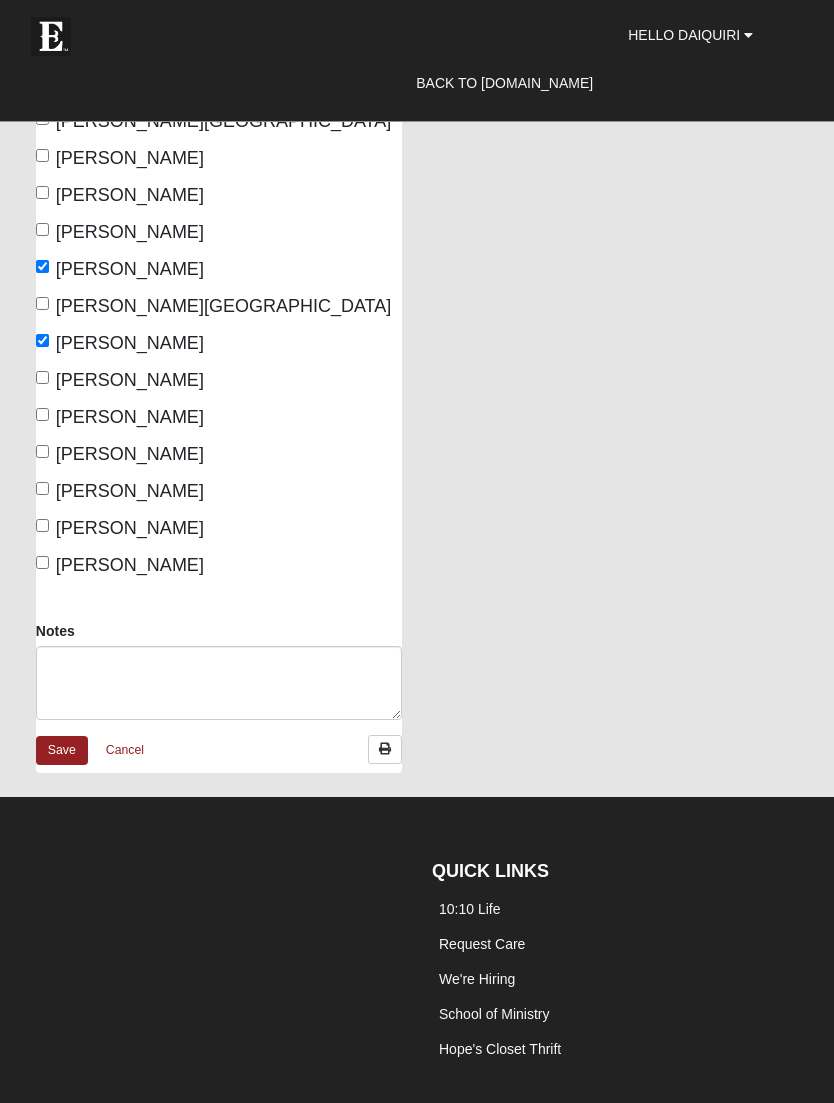 scroll, scrollTop: 4195, scrollLeft: 0, axis: vertical 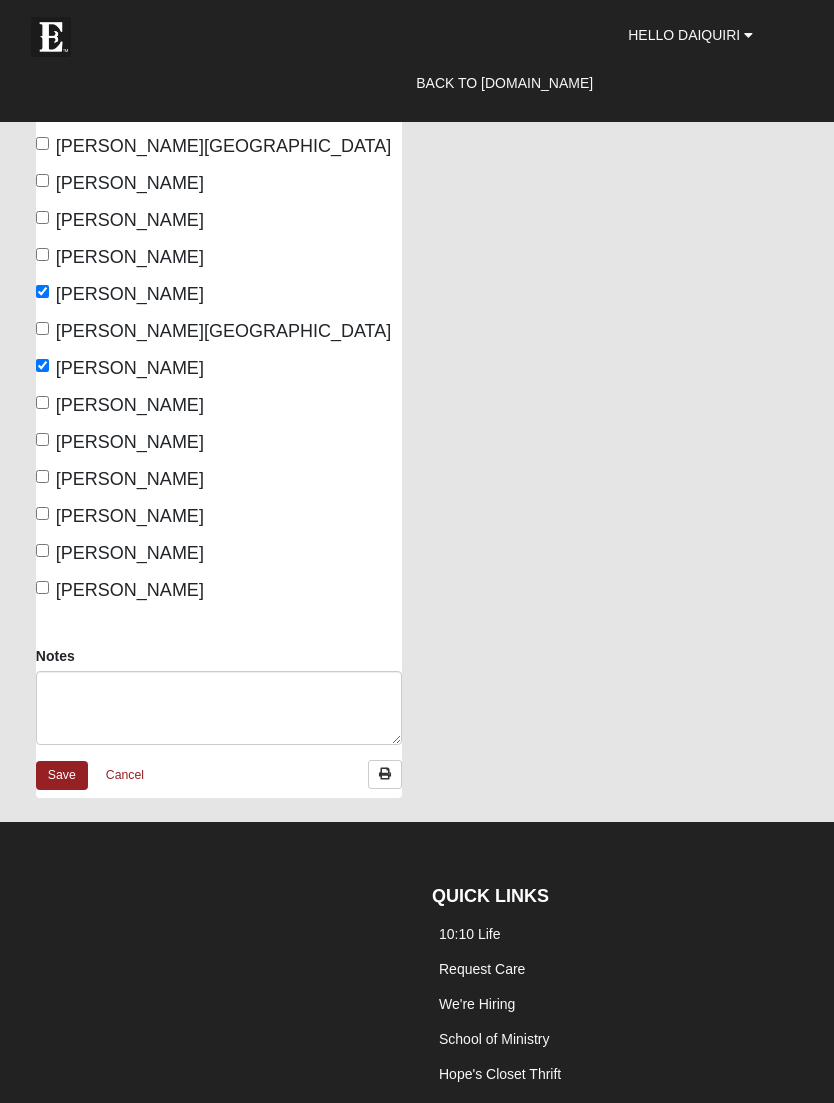click on "Save" at bounding box center (62, 775) 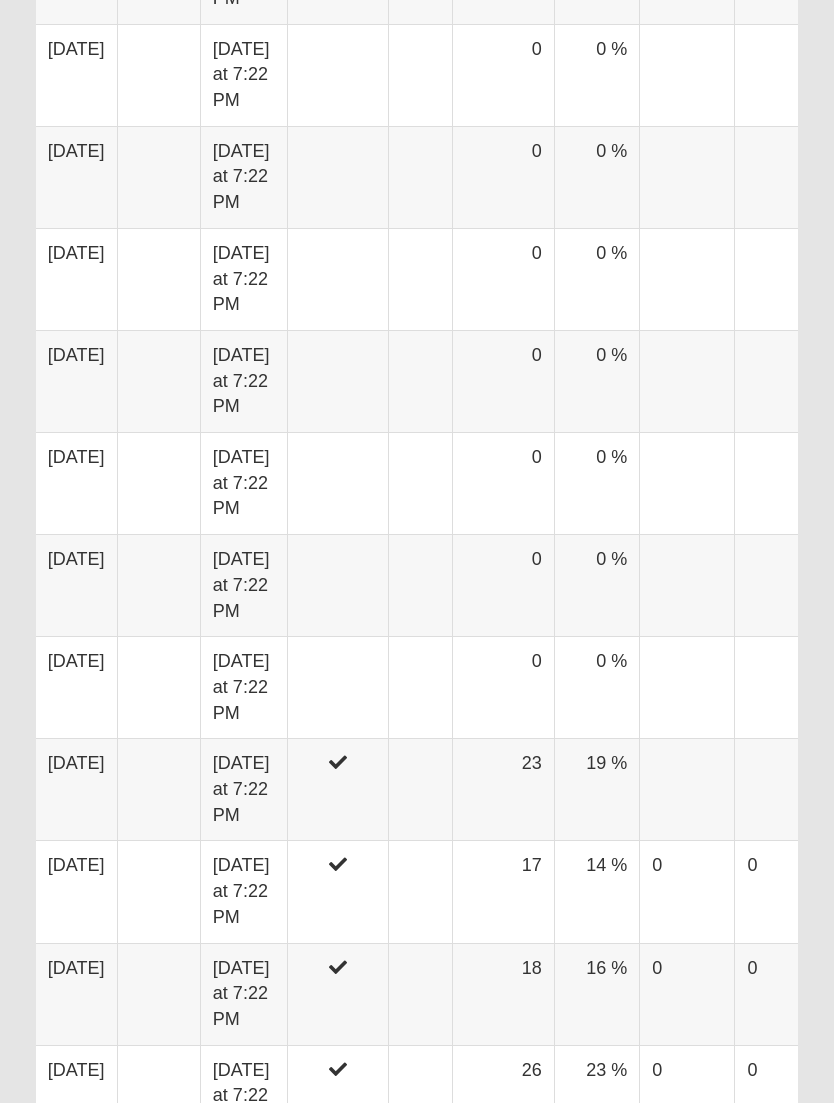 scroll, scrollTop: 4340, scrollLeft: 0, axis: vertical 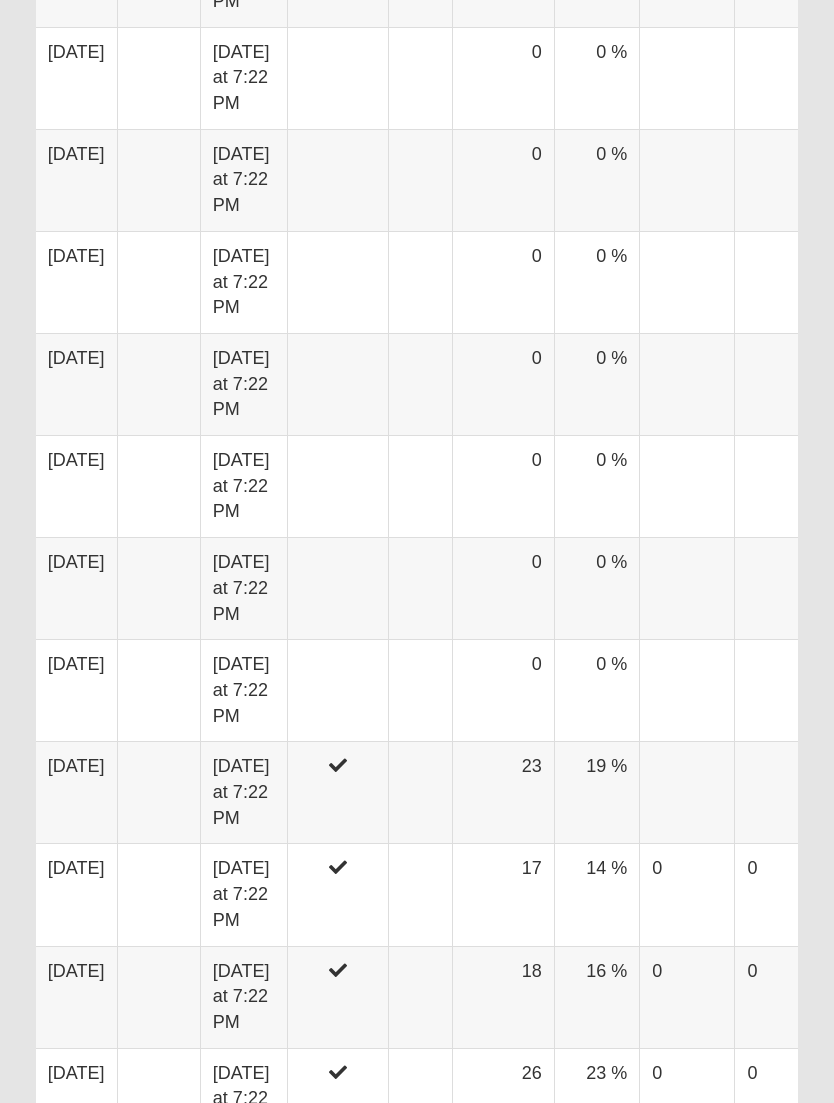 click on "23" at bounding box center (503, 793) 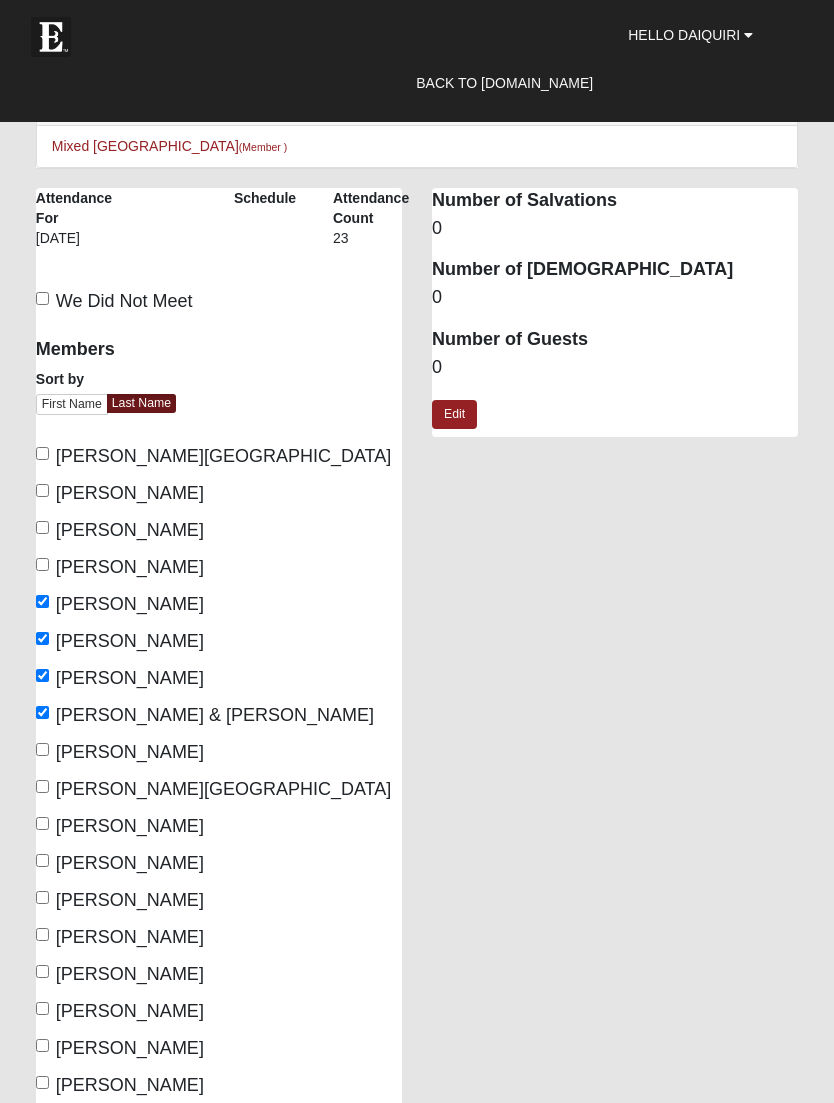scroll, scrollTop: 0, scrollLeft: 0, axis: both 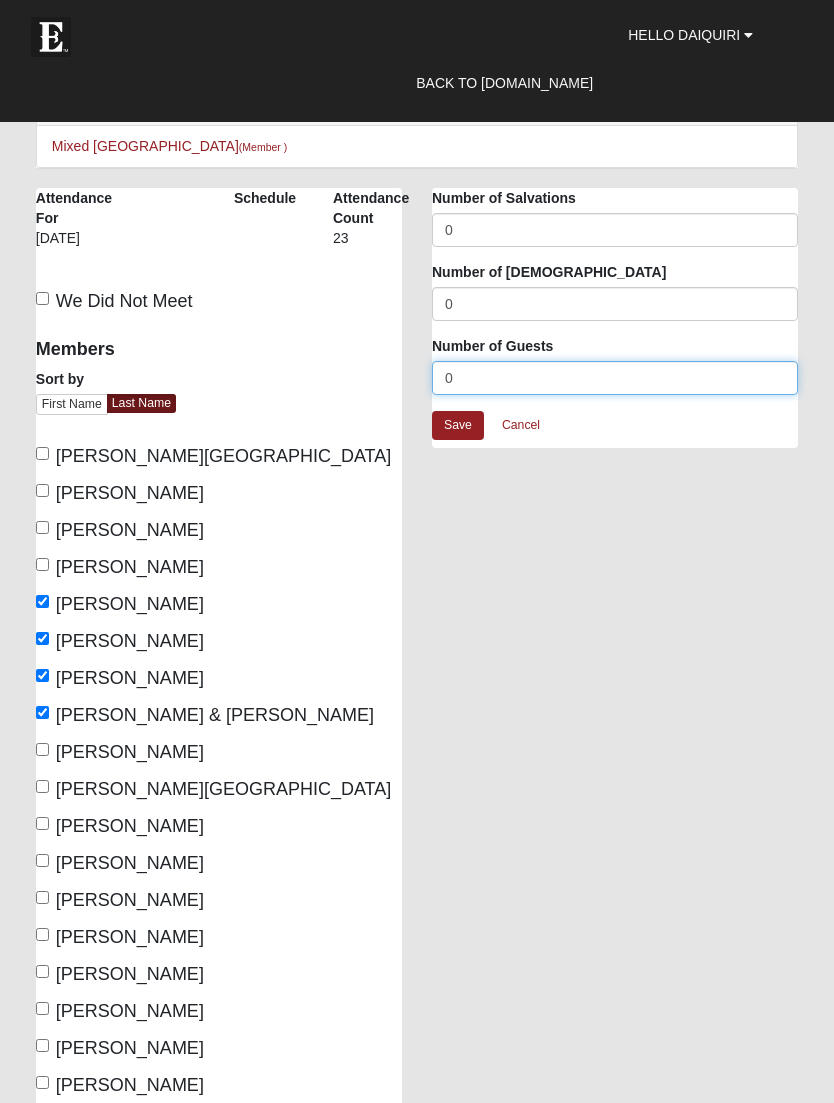 click on "0" at bounding box center (615, 378) 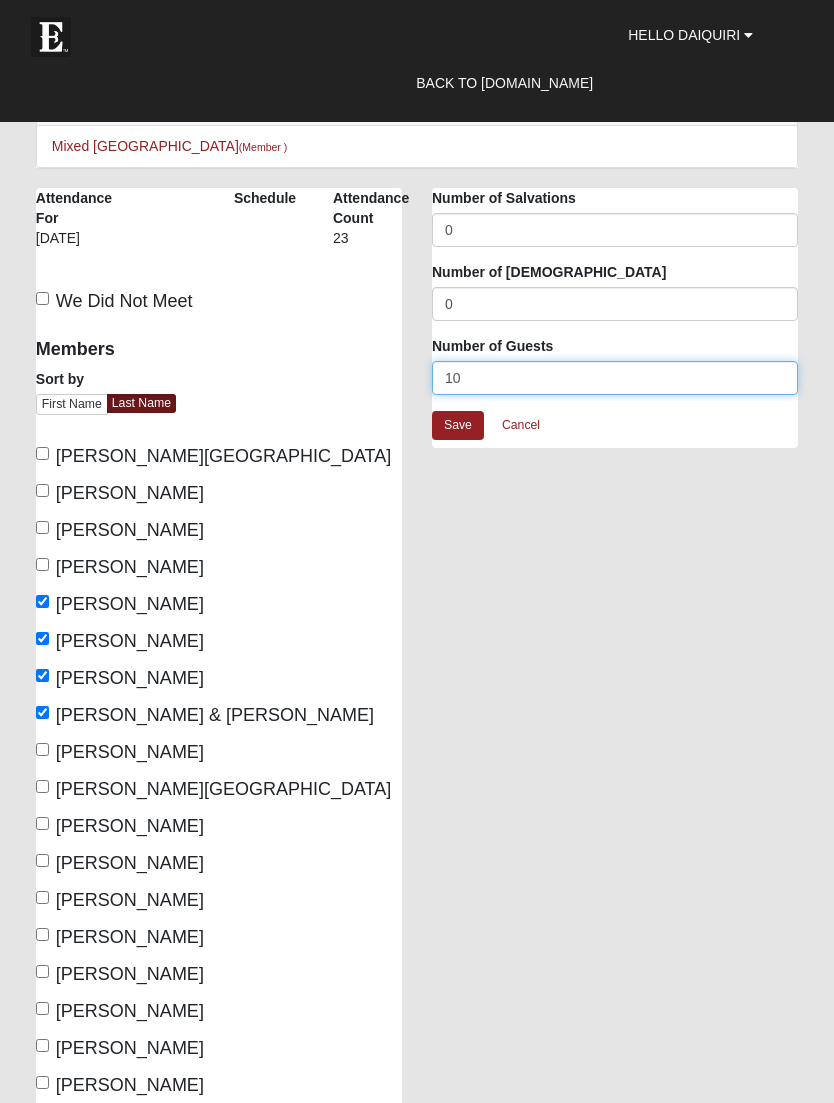 type on "10" 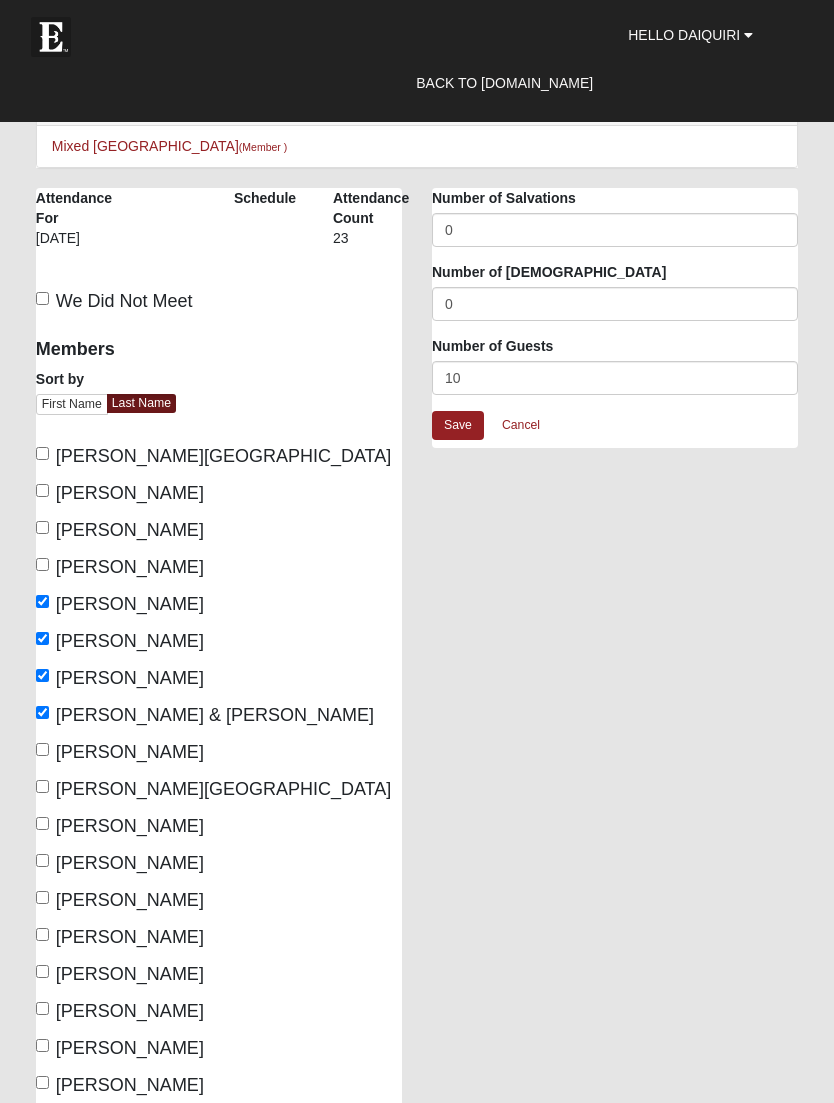 click on "Save" at bounding box center [458, 425] 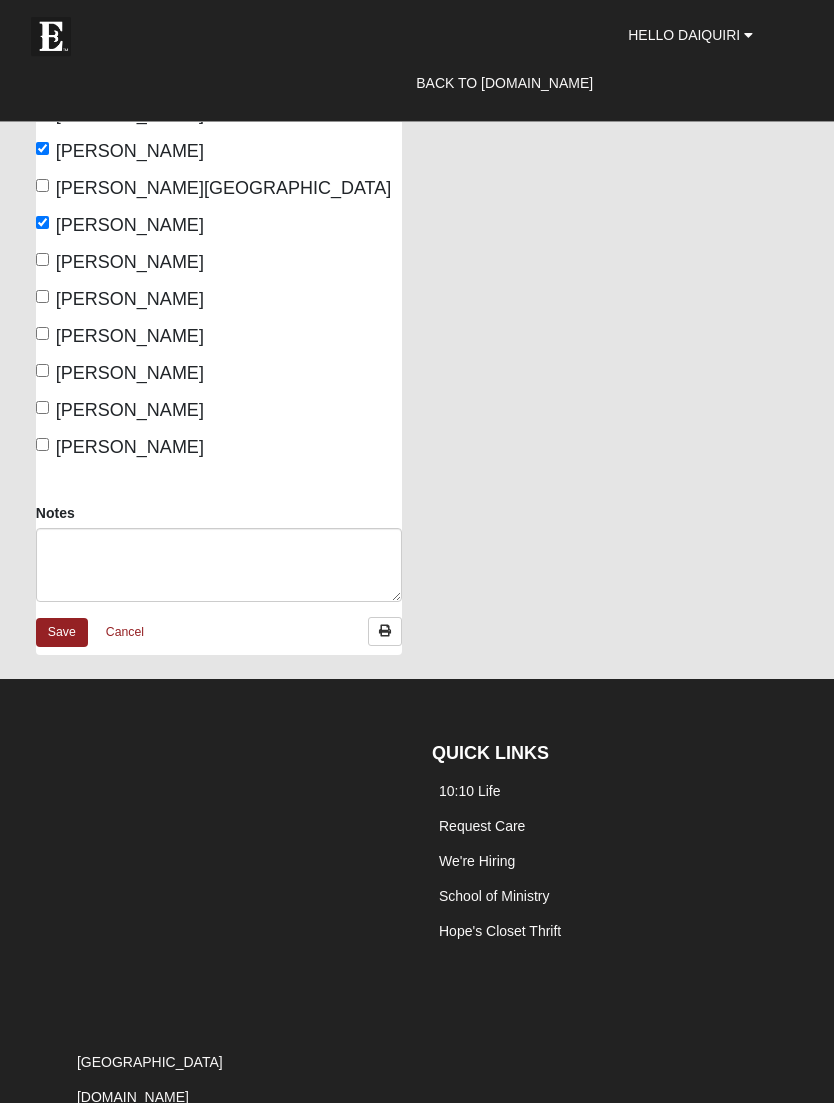 scroll, scrollTop: 4331, scrollLeft: 0, axis: vertical 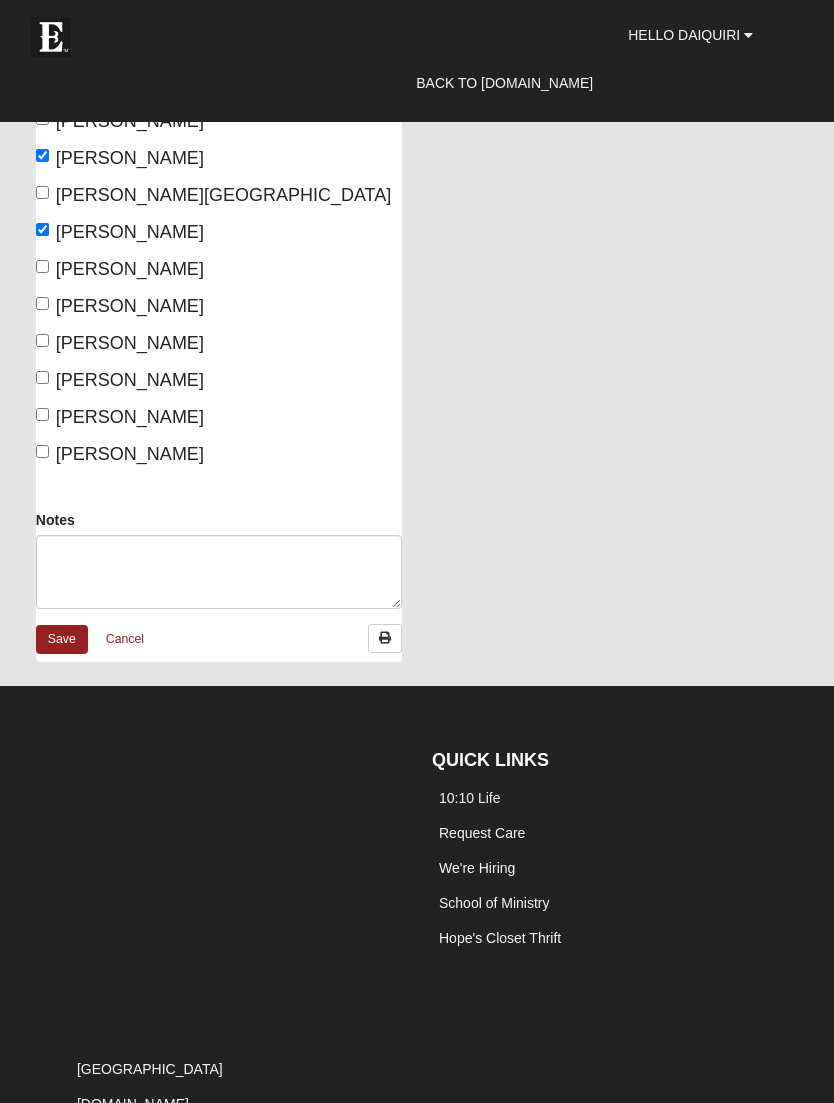 click on "Save" at bounding box center [62, 639] 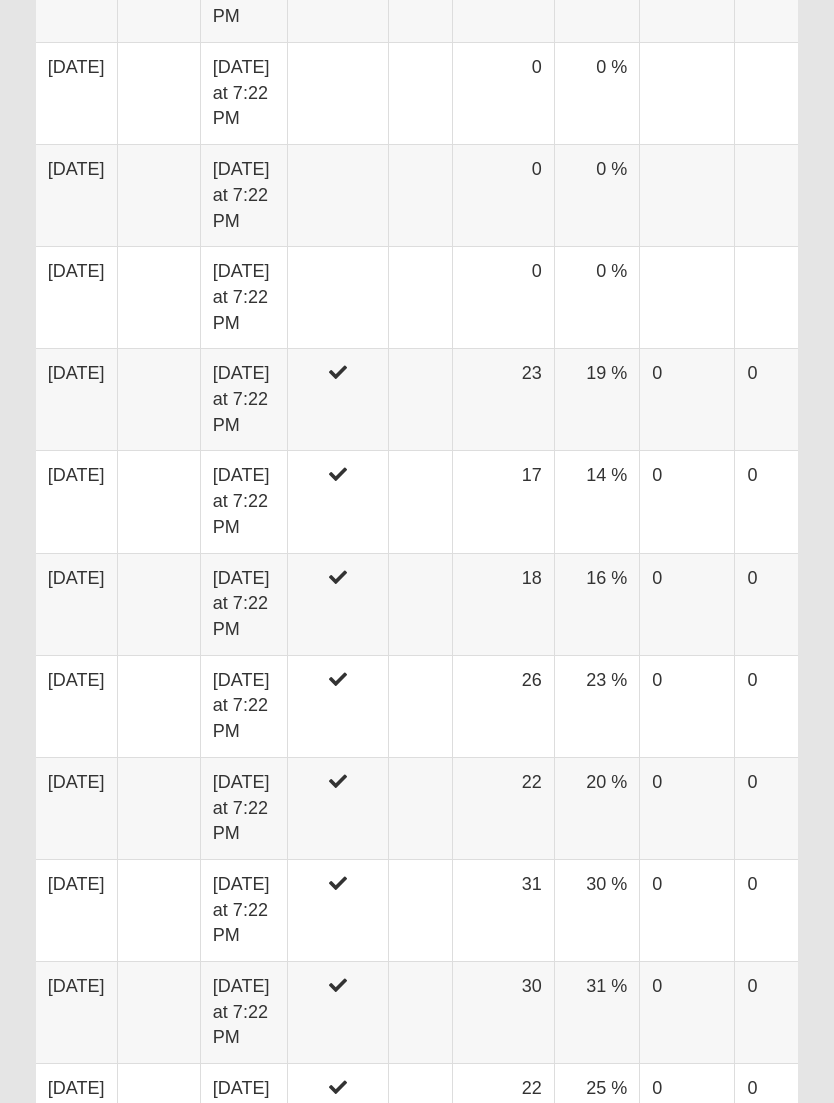 scroll, scrollTop: 4733, scrollLeft: 0, axis: vertical 